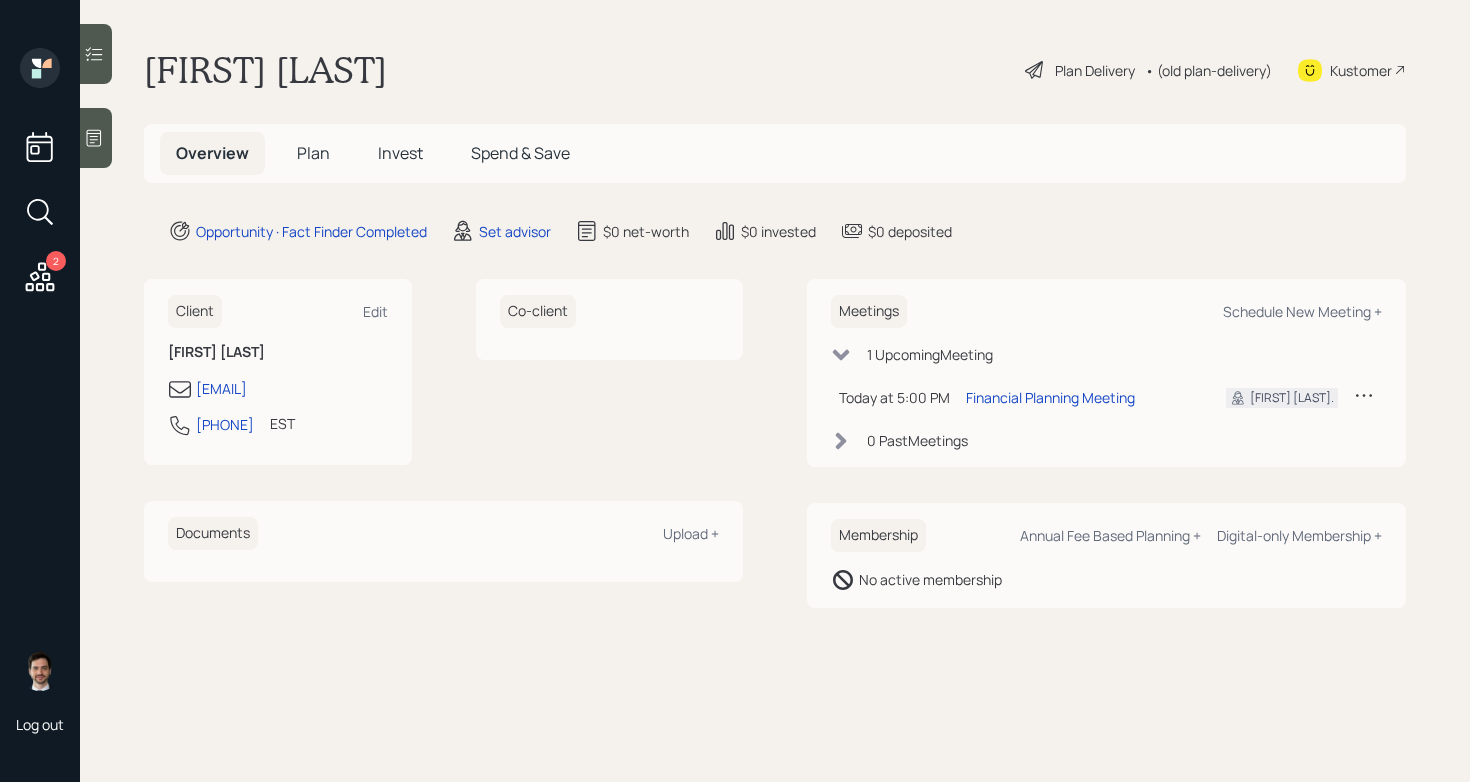 scroll, scrollTop: 0, scrollLeft: 0, axis: both 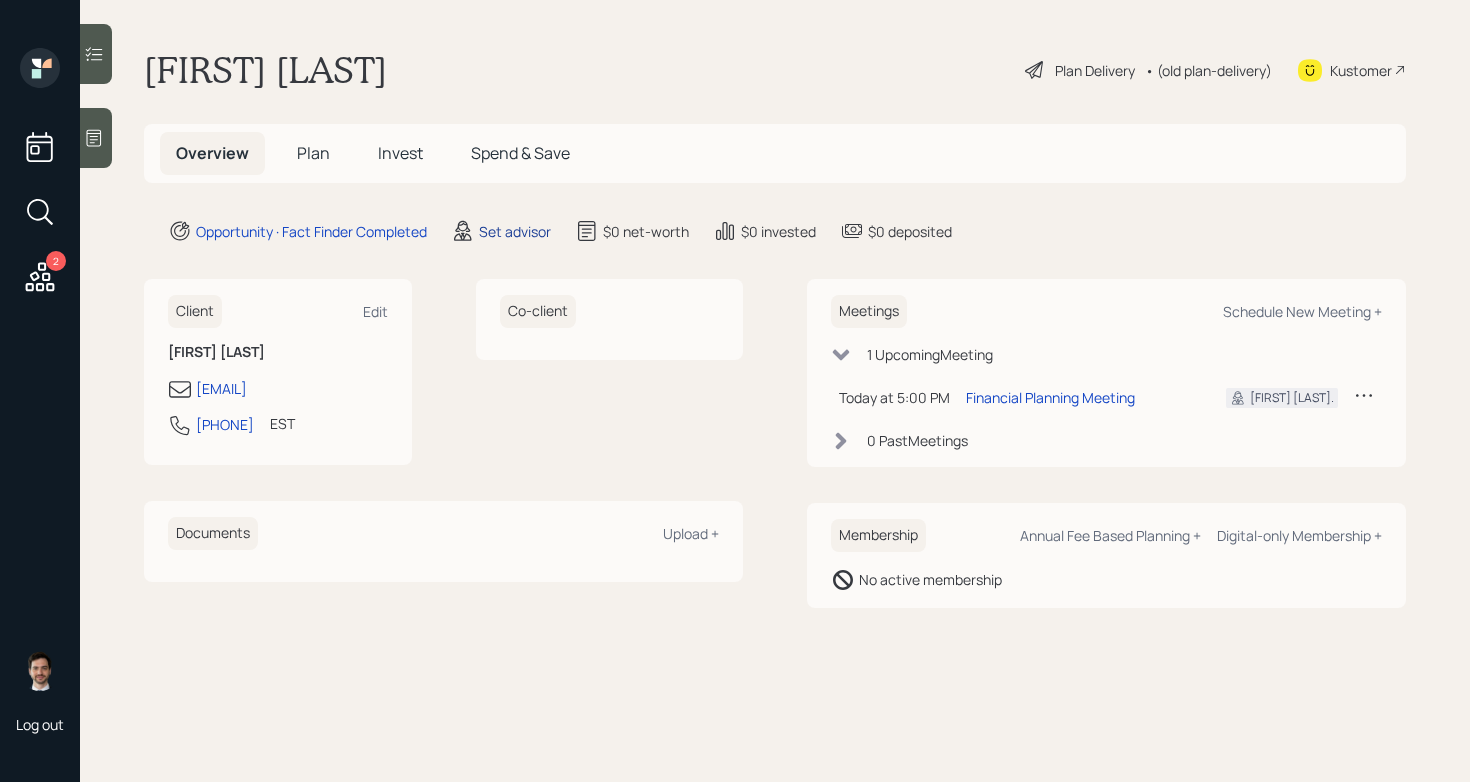 click on "Set advisor" at bounding box center (515, 231) 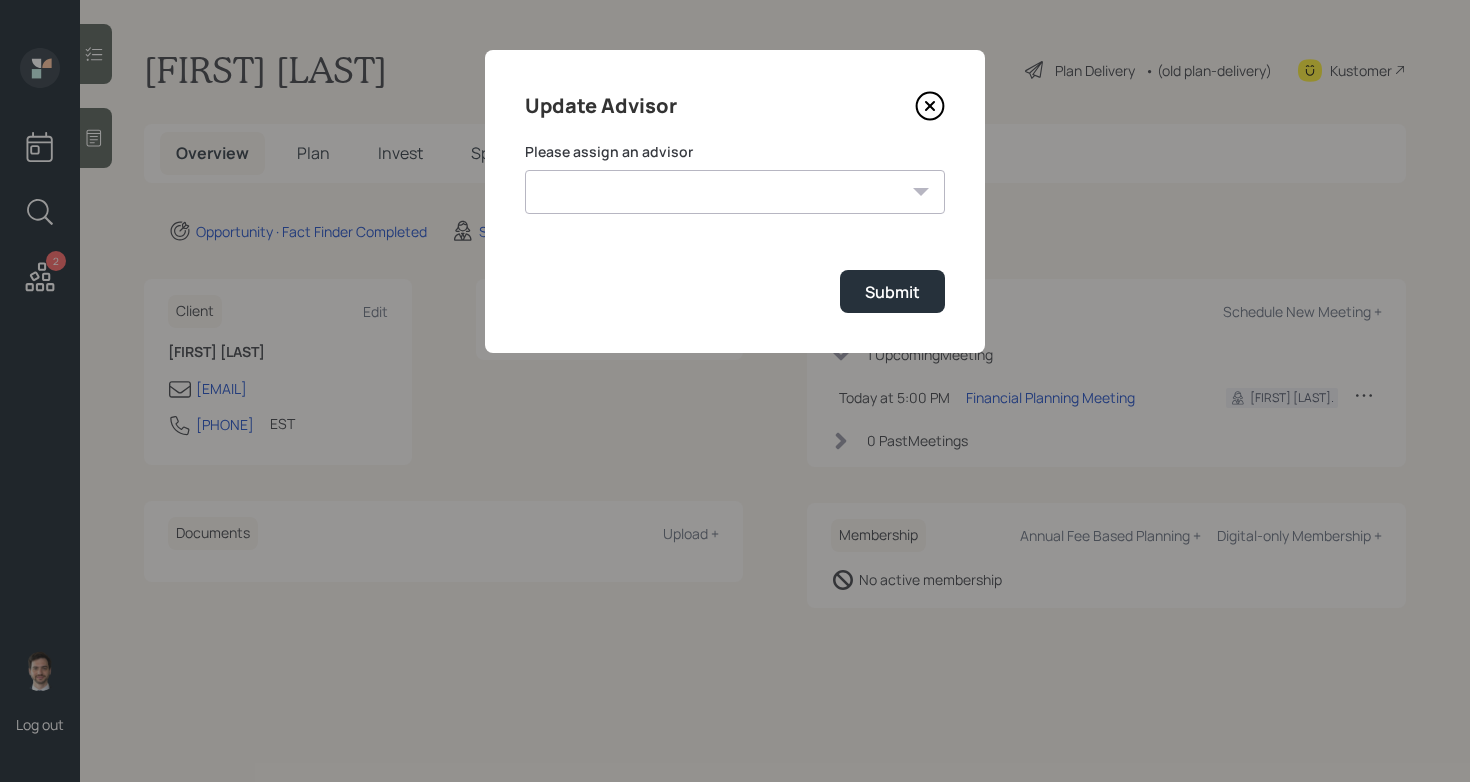 click on "[FIRST] [LAST] [FIRST] [LAST] [FIRST] [LAST] [FIRST] [LAST] [FIRST] [LAST] [FIRST] [LAST] [FIRST] [LAST]" at bounding box center (735, 192) 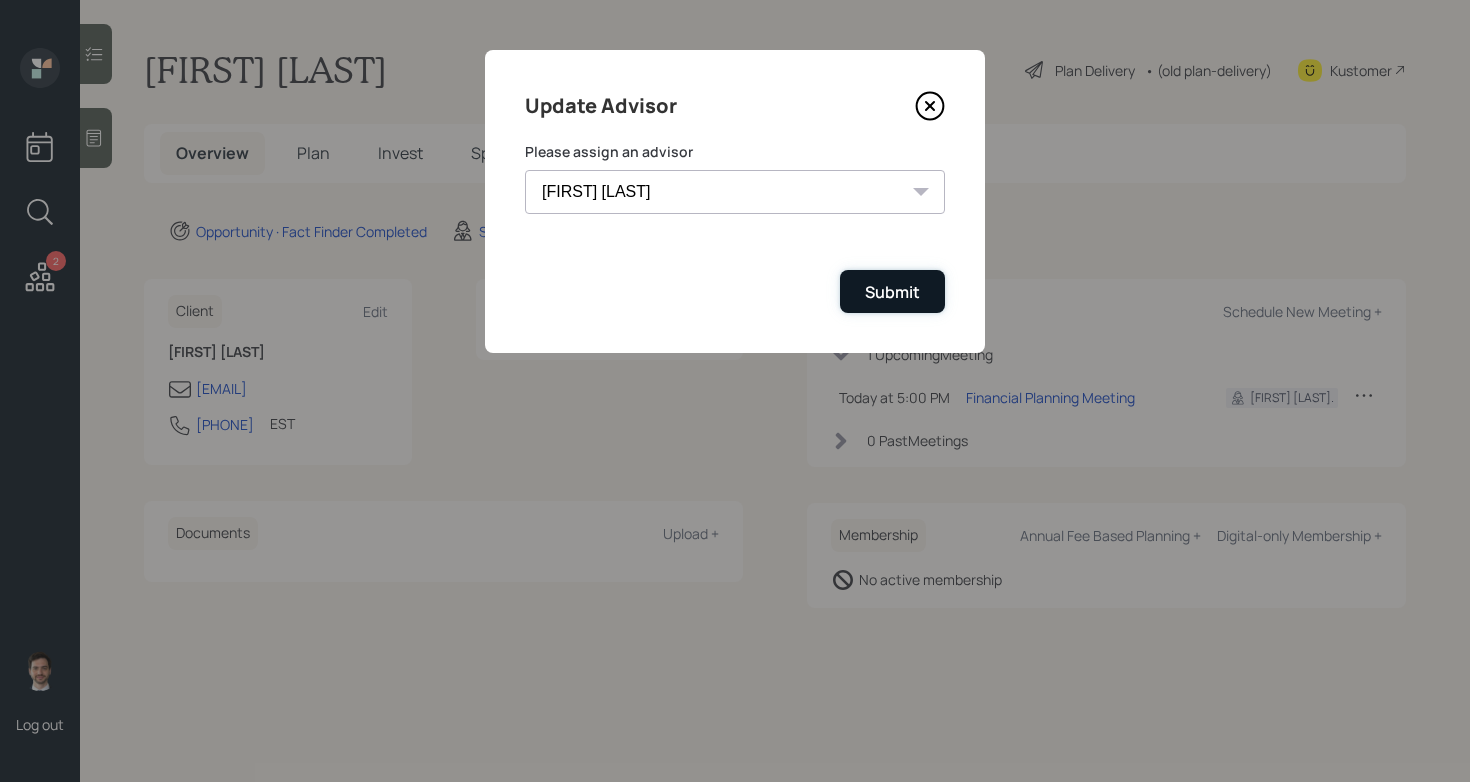 click on "Submit" at bounding box center (892, 292) 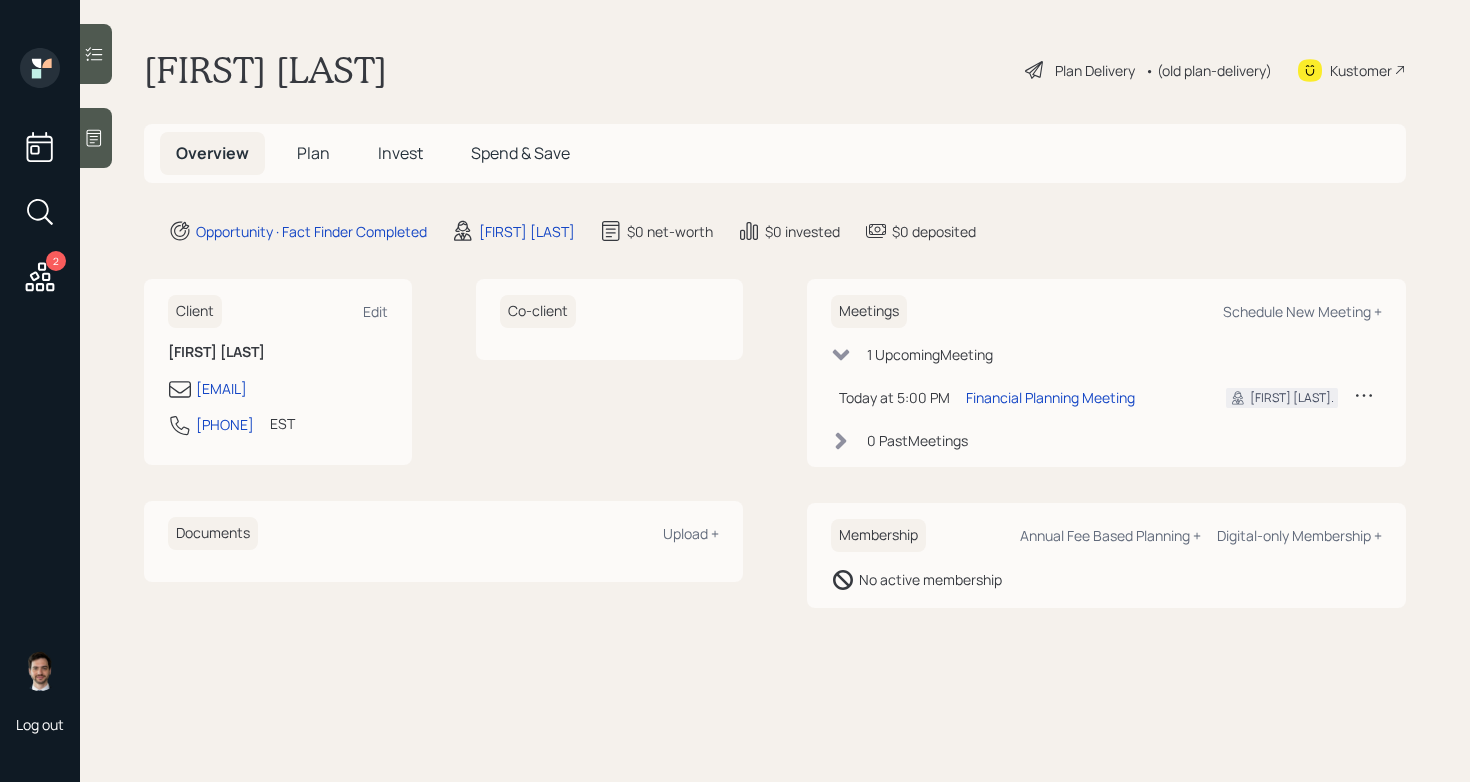 click on "Plan" at bounding box center (313, 153) 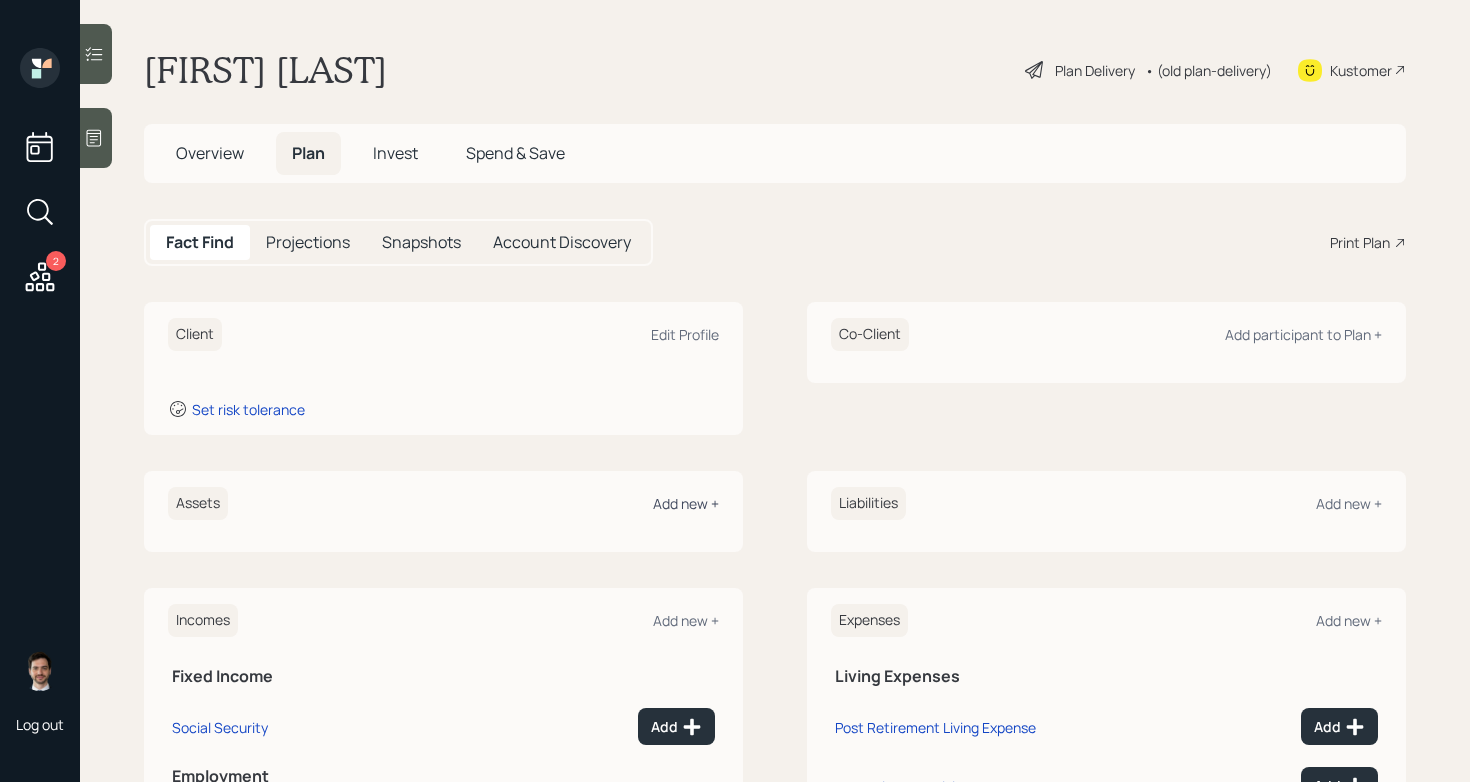 click on "Add new +" at bounding box center [686, 503] 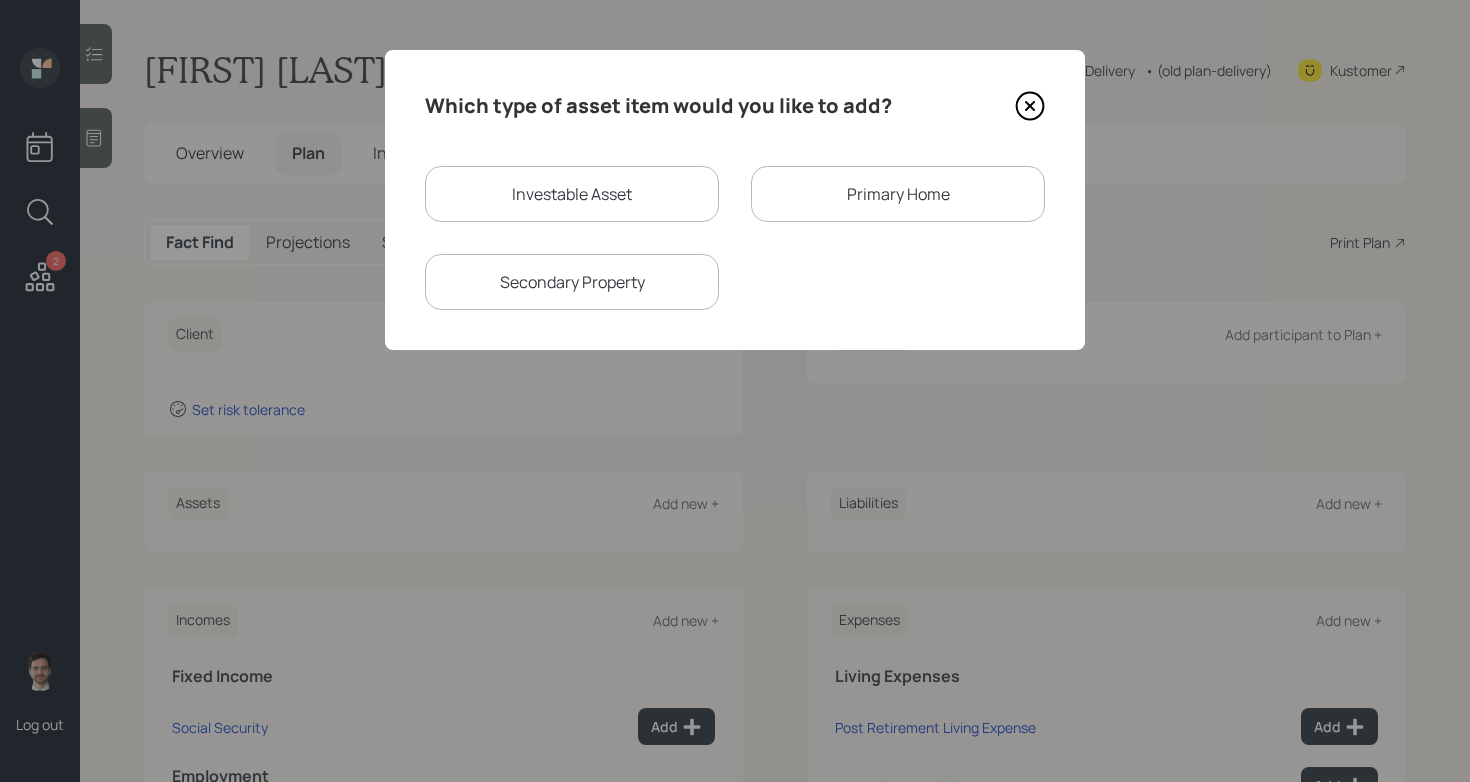 click on "Investable Asset" at bounding box center (572, 194) 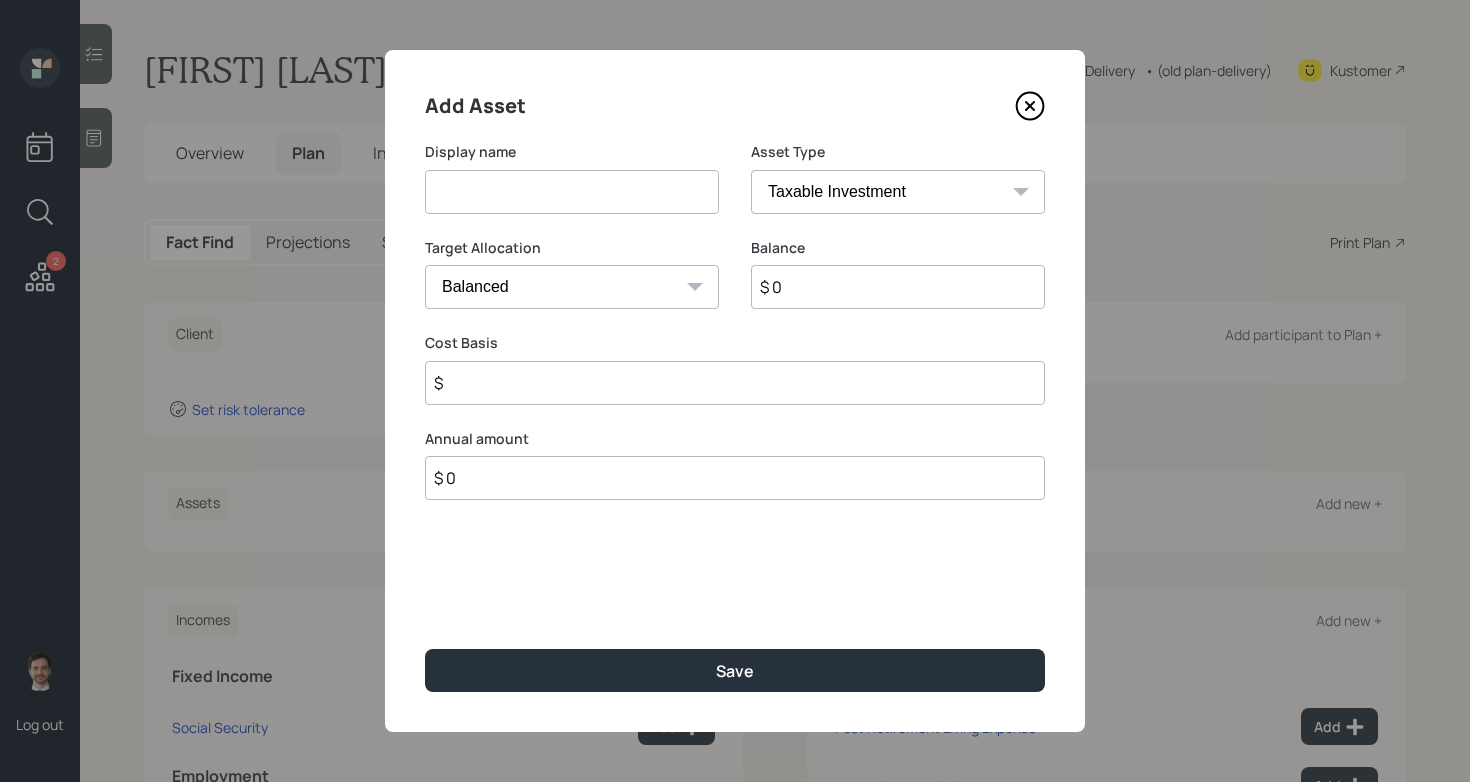 click at bounding box center [572, 192] 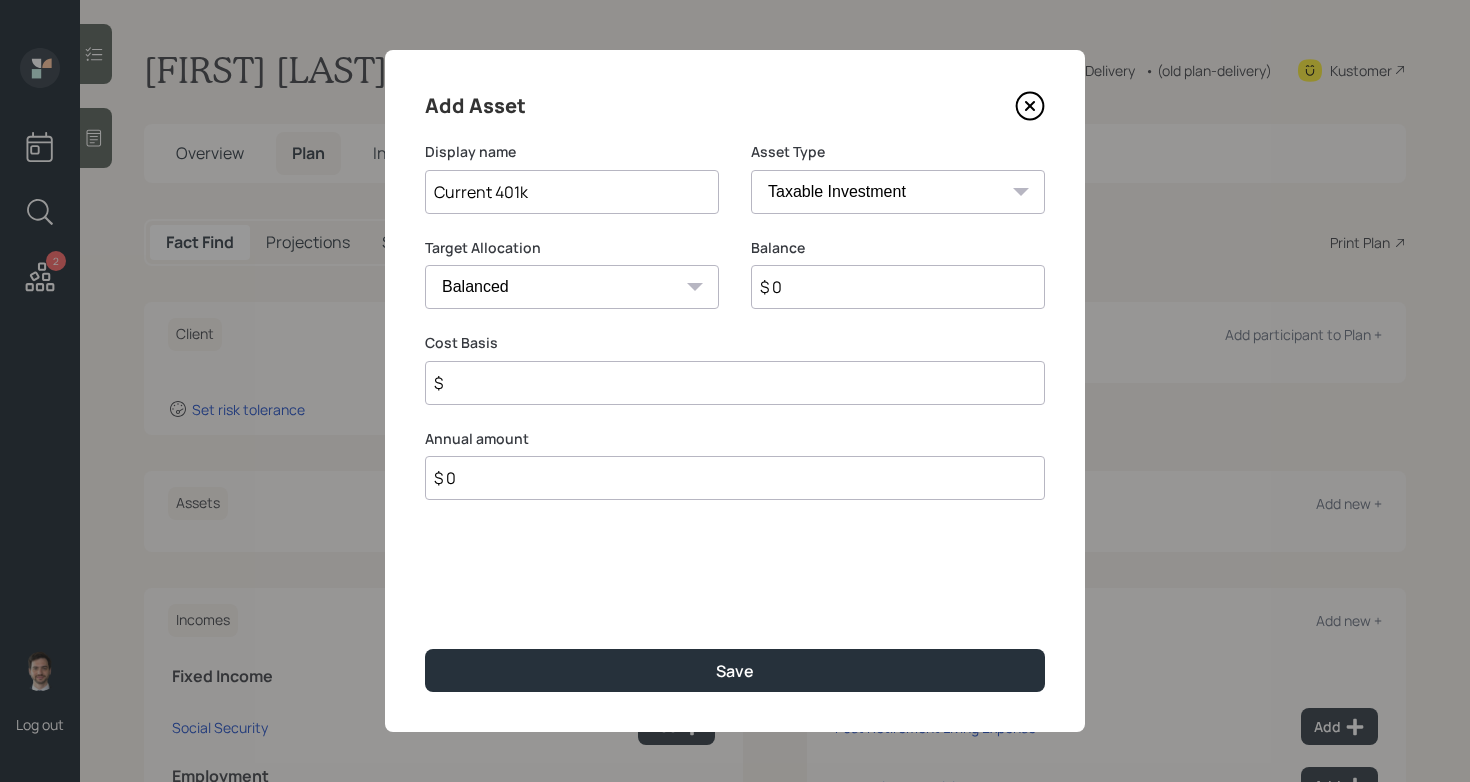 type on "Current 401k" 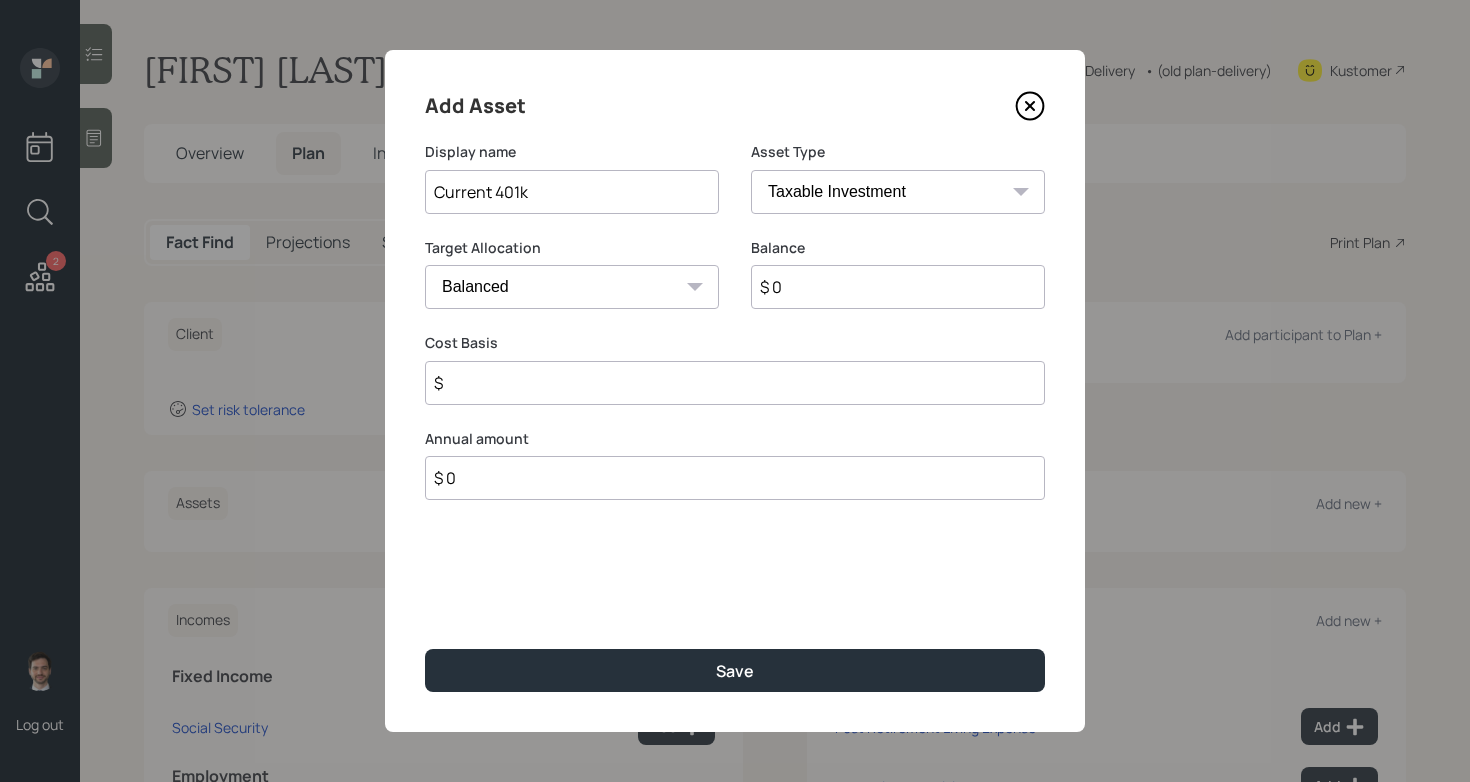 select on "company_sponsored" 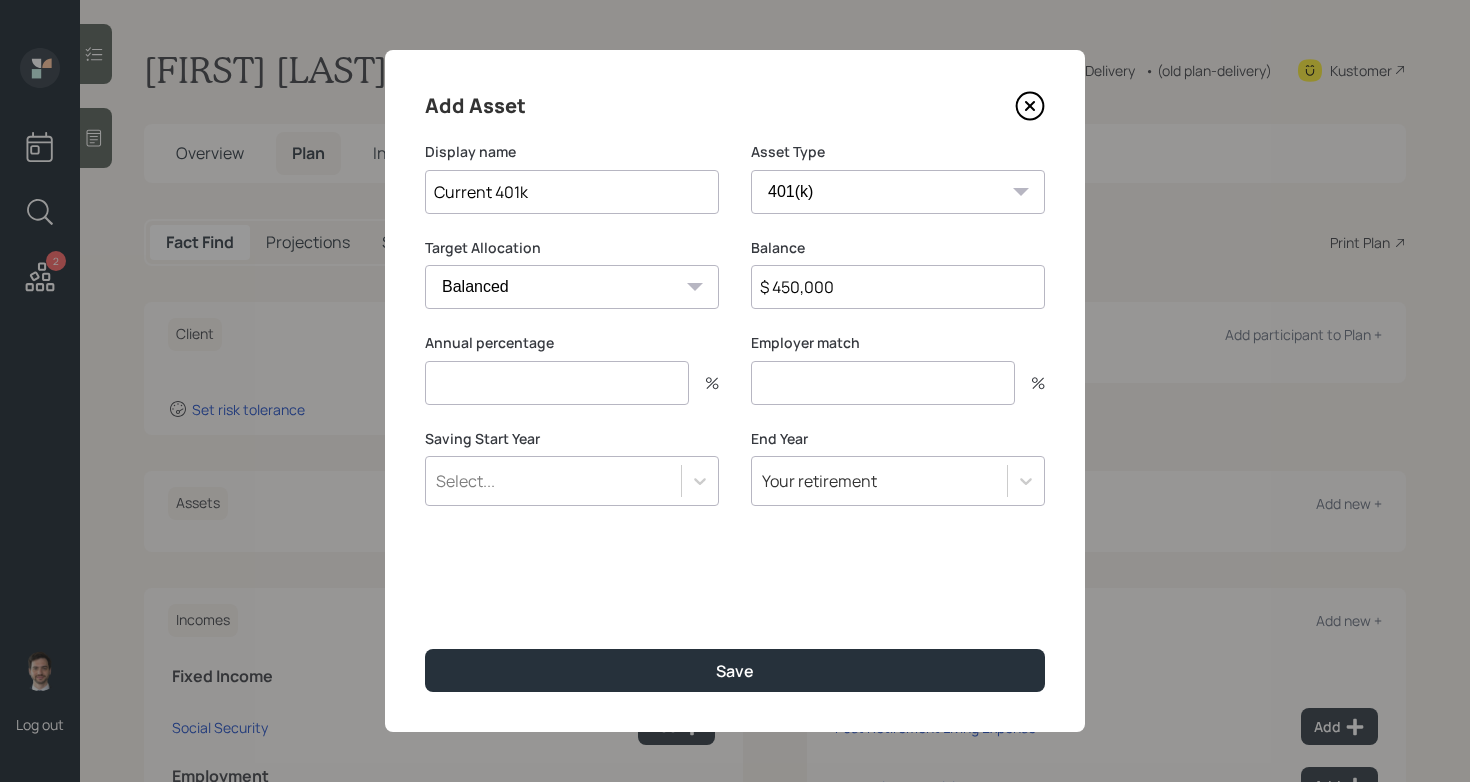 type on "$ 450,000" 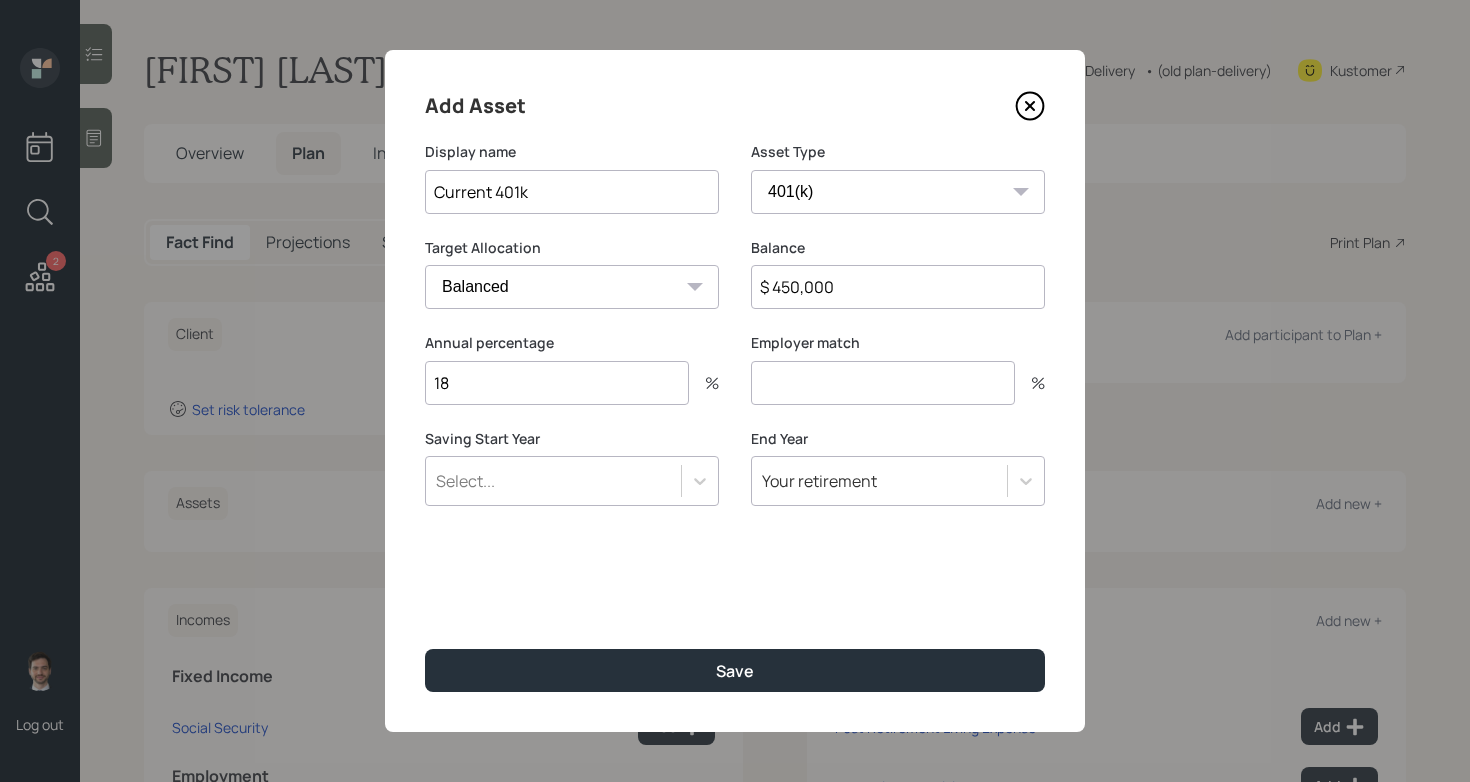 type on "18" 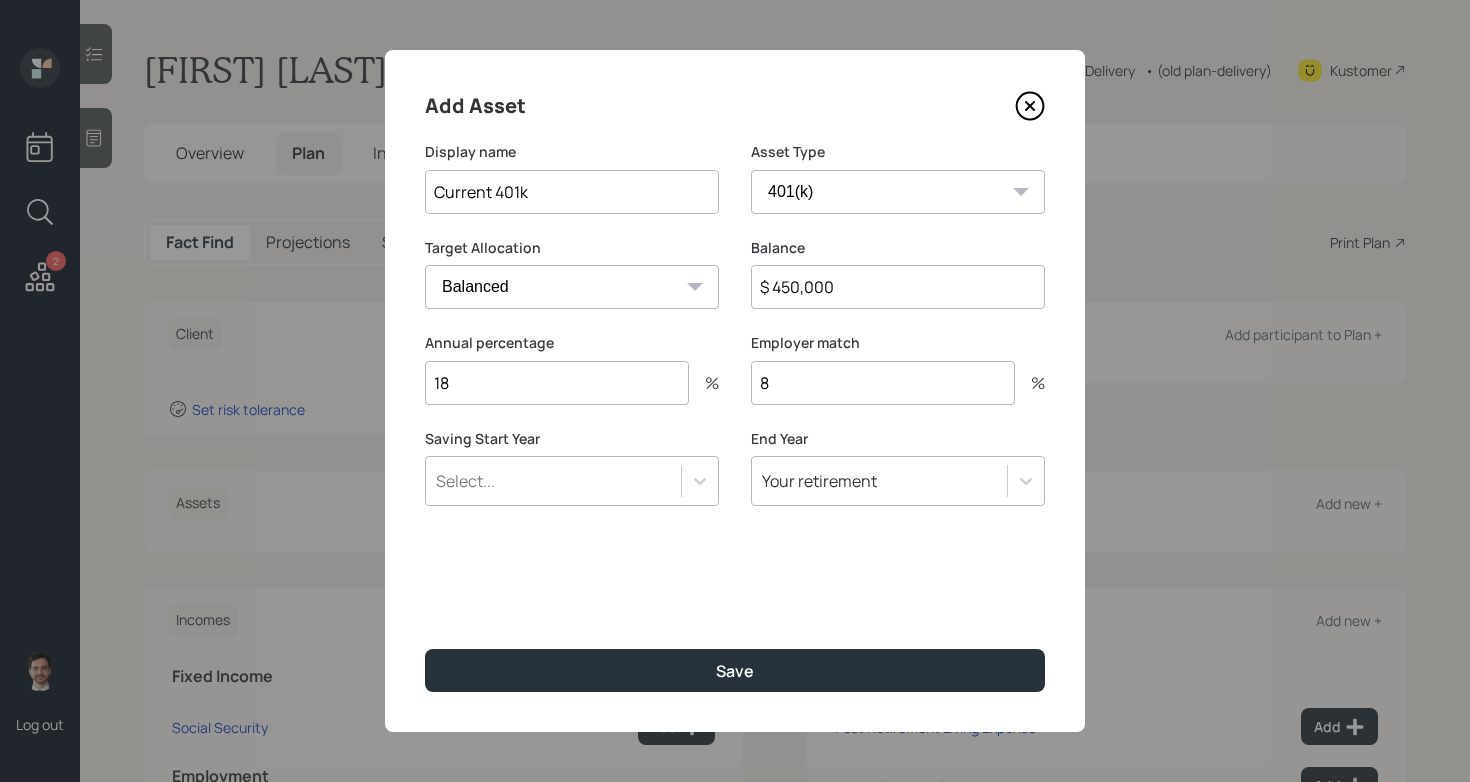 type on "8" 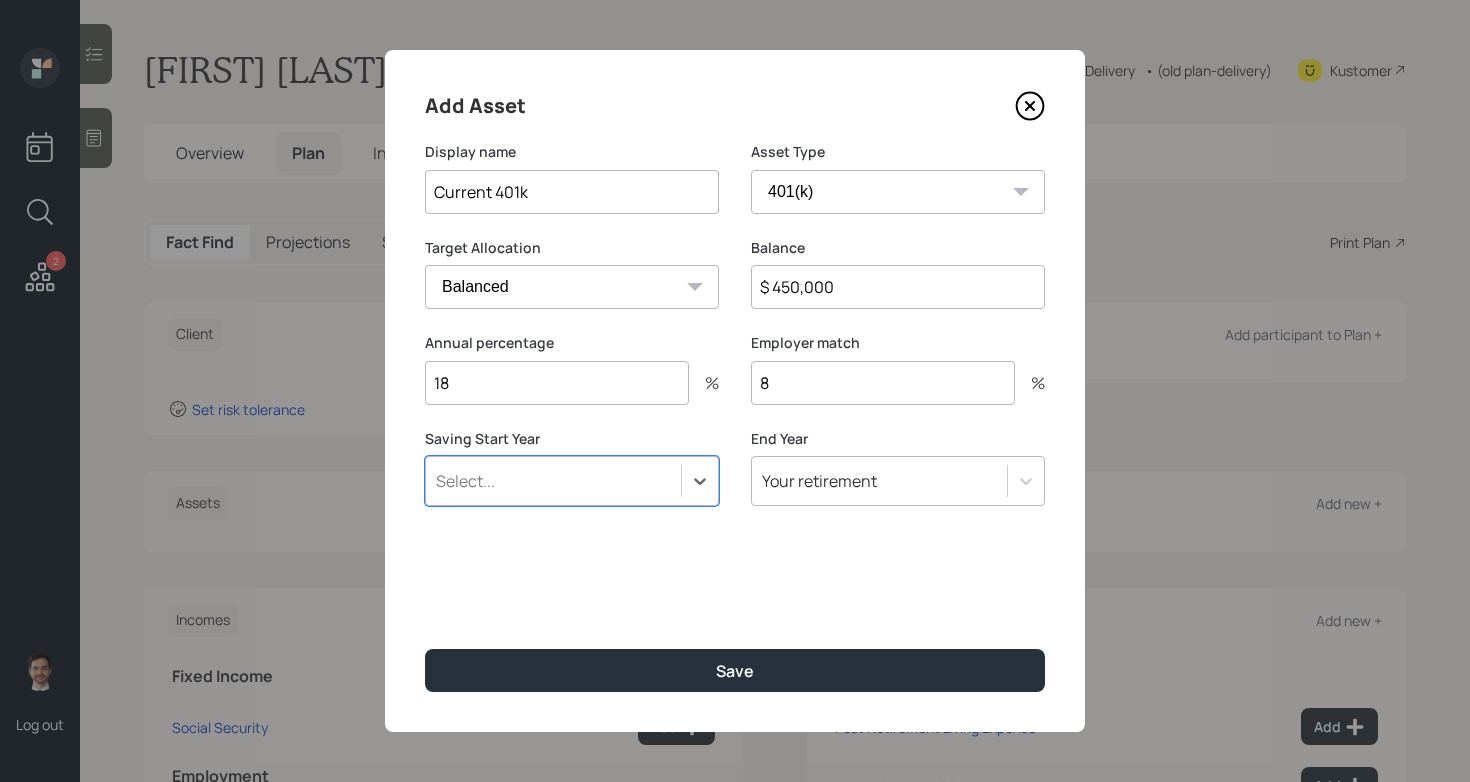 type on "a" 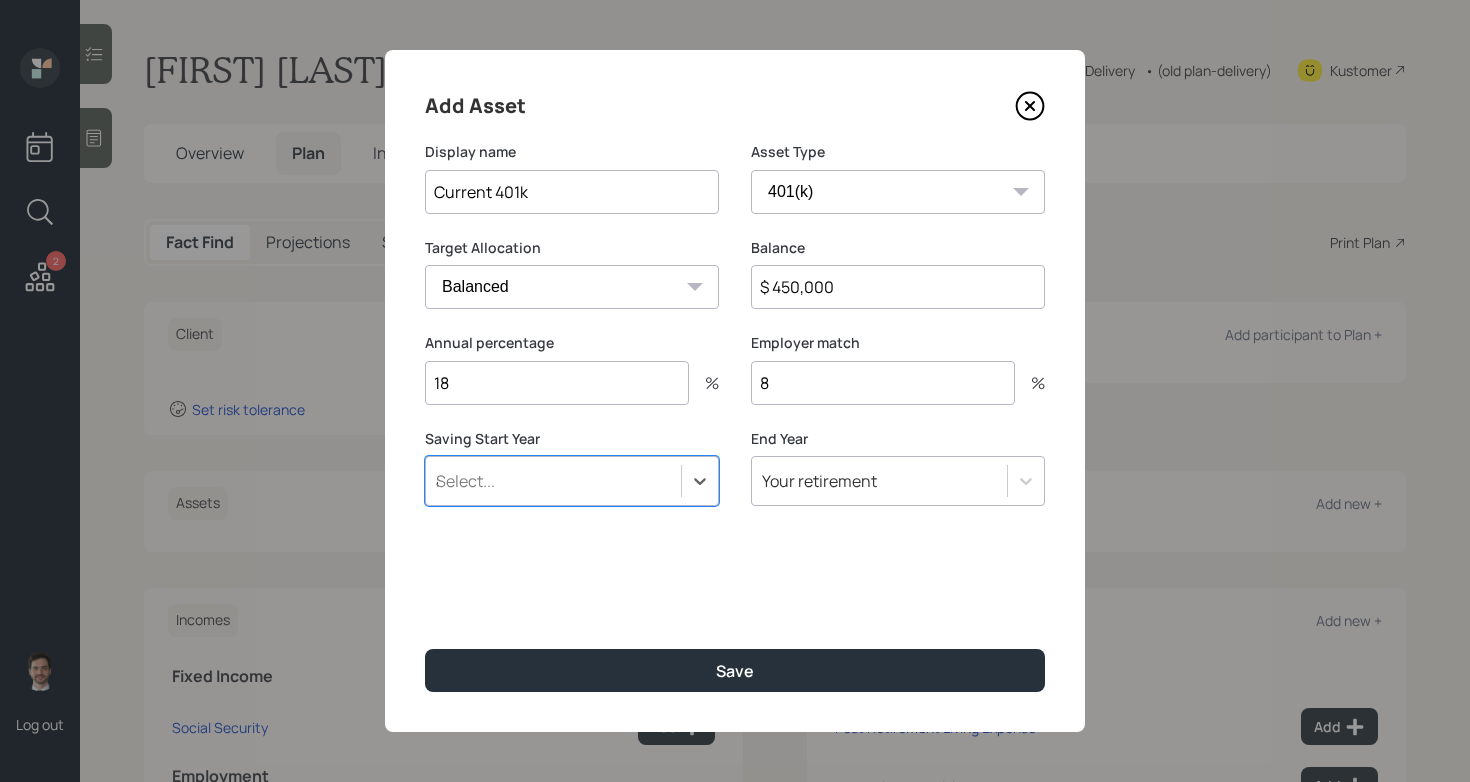 scroll, scrollTop: 0, scrollLeft: 0, axis: both 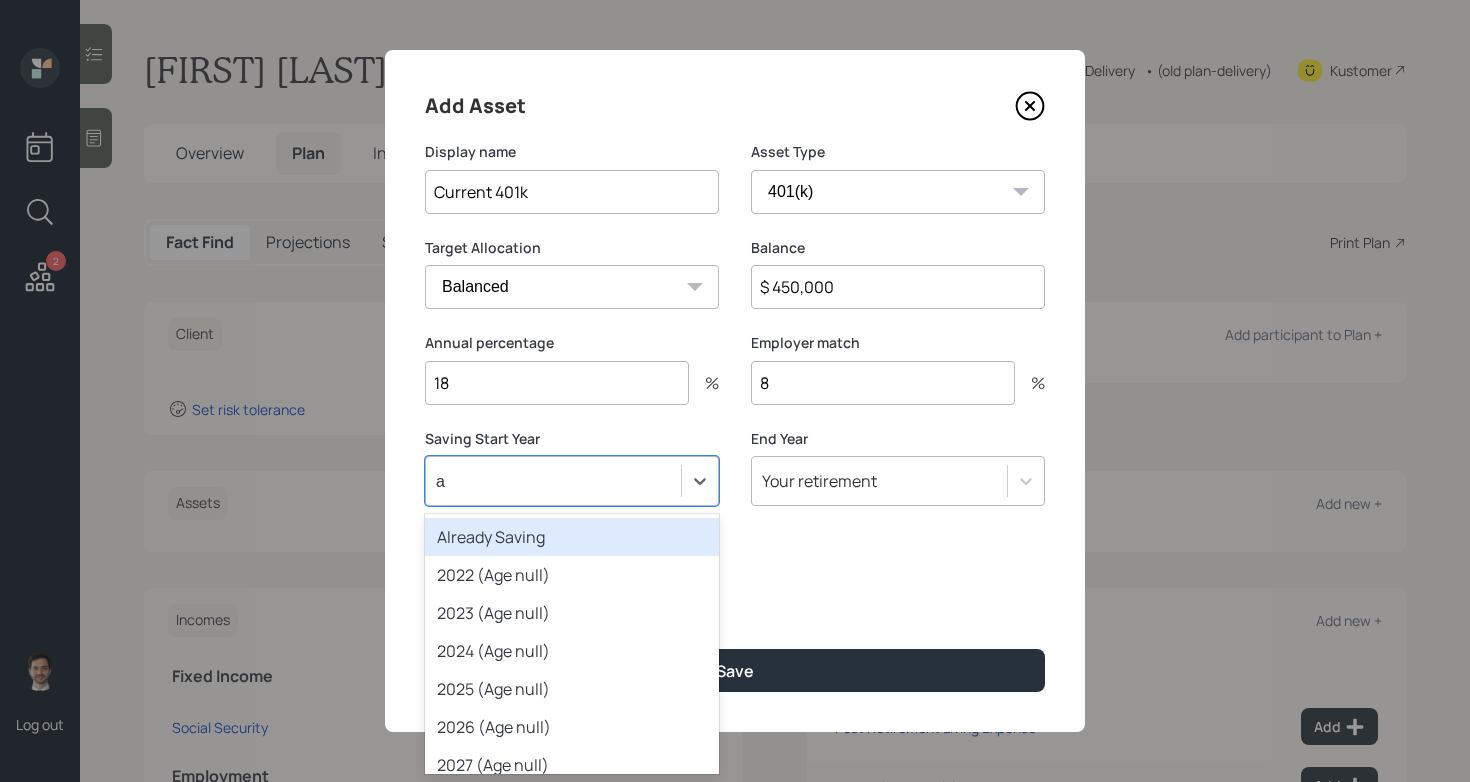 type 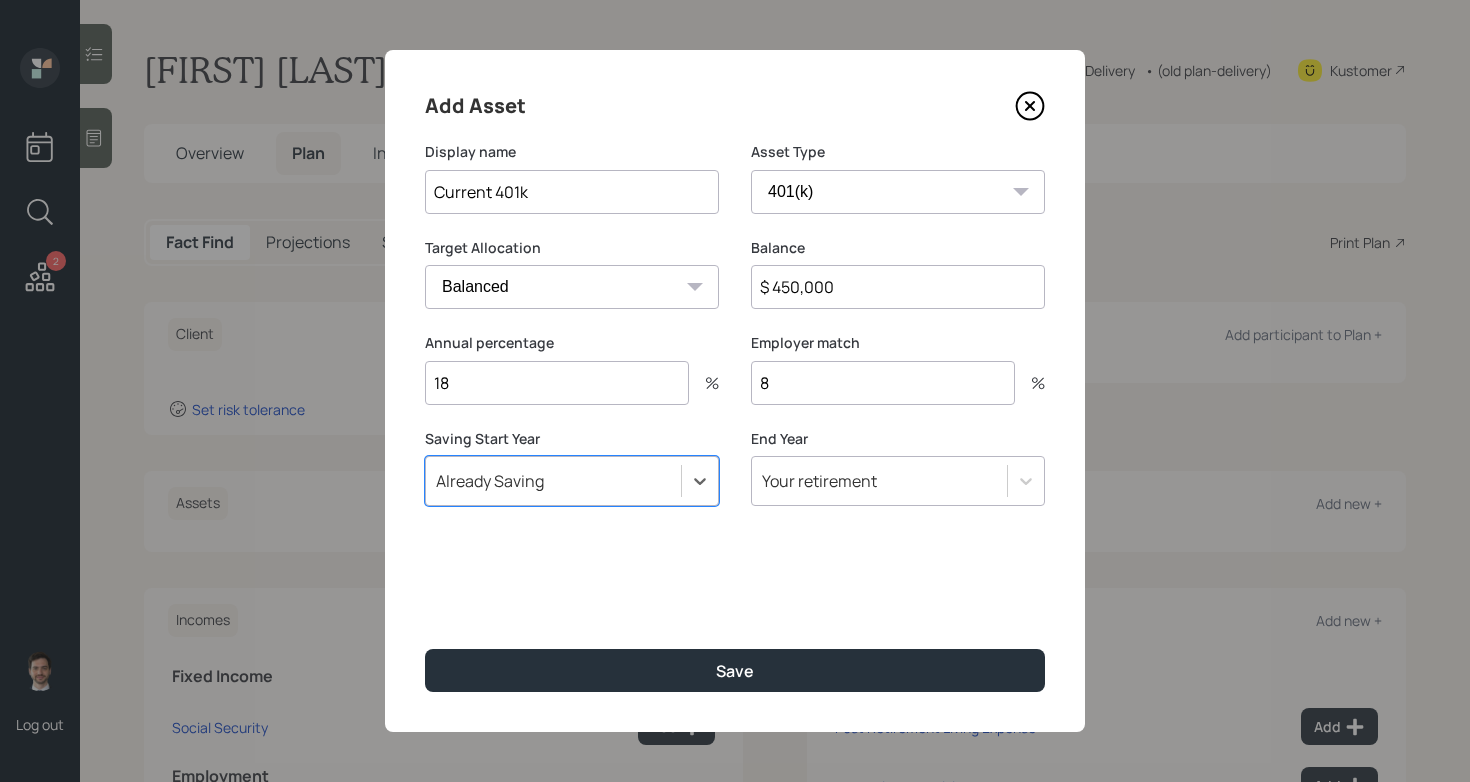 click on "Save" at bounding box center (735, 670) 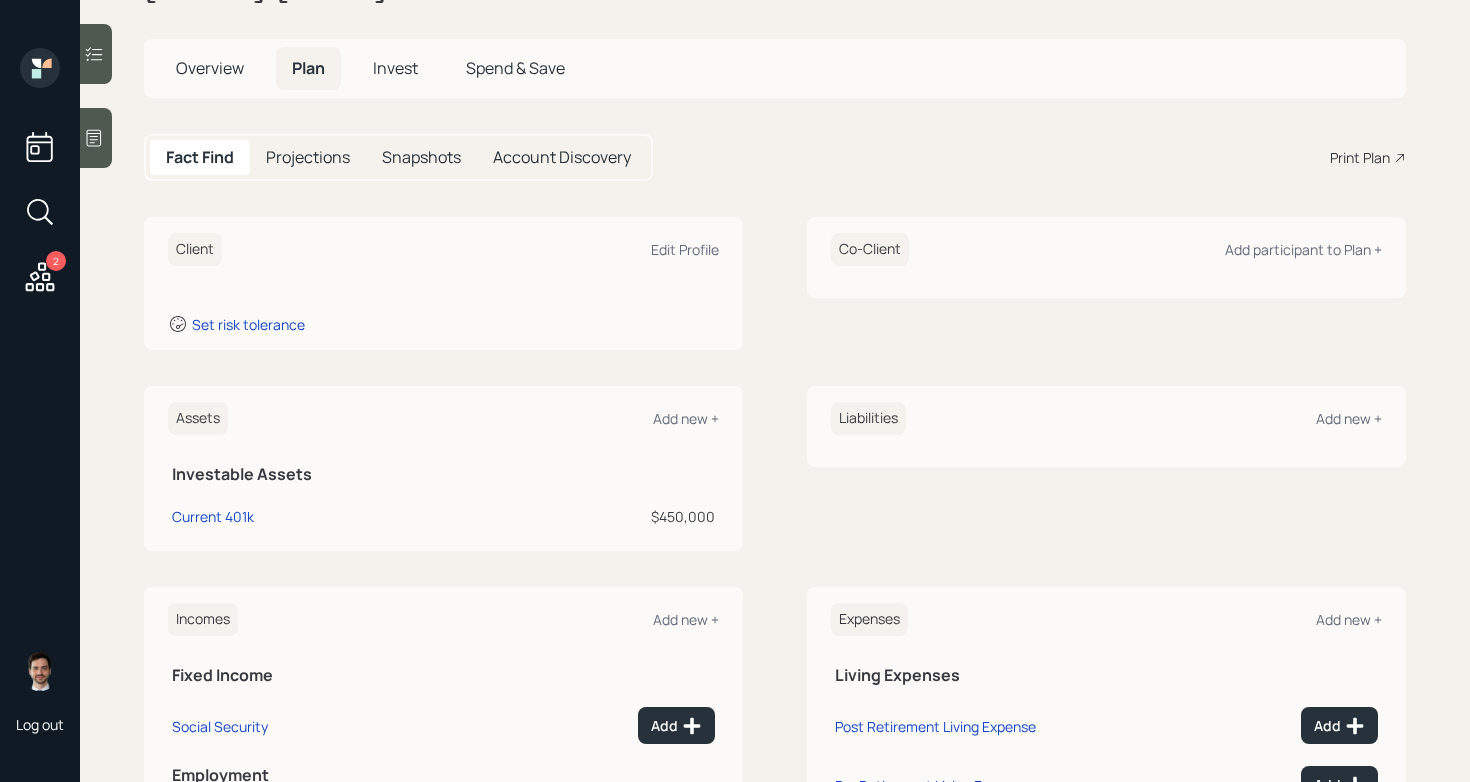 scroll, scrollTop: 91, scrollLeft: 0, axis: vertical 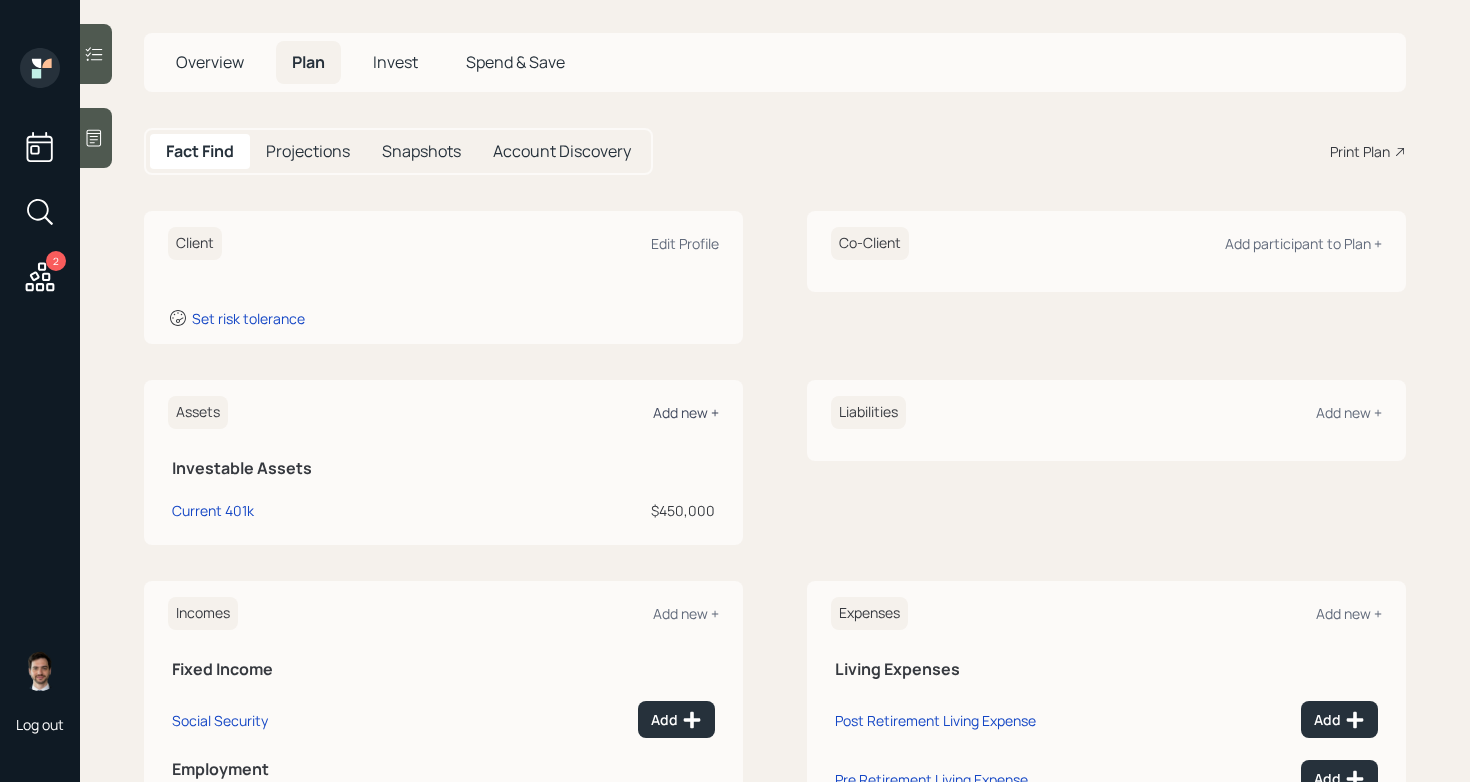 click on "Add new +" at bounding box center (686, 412) 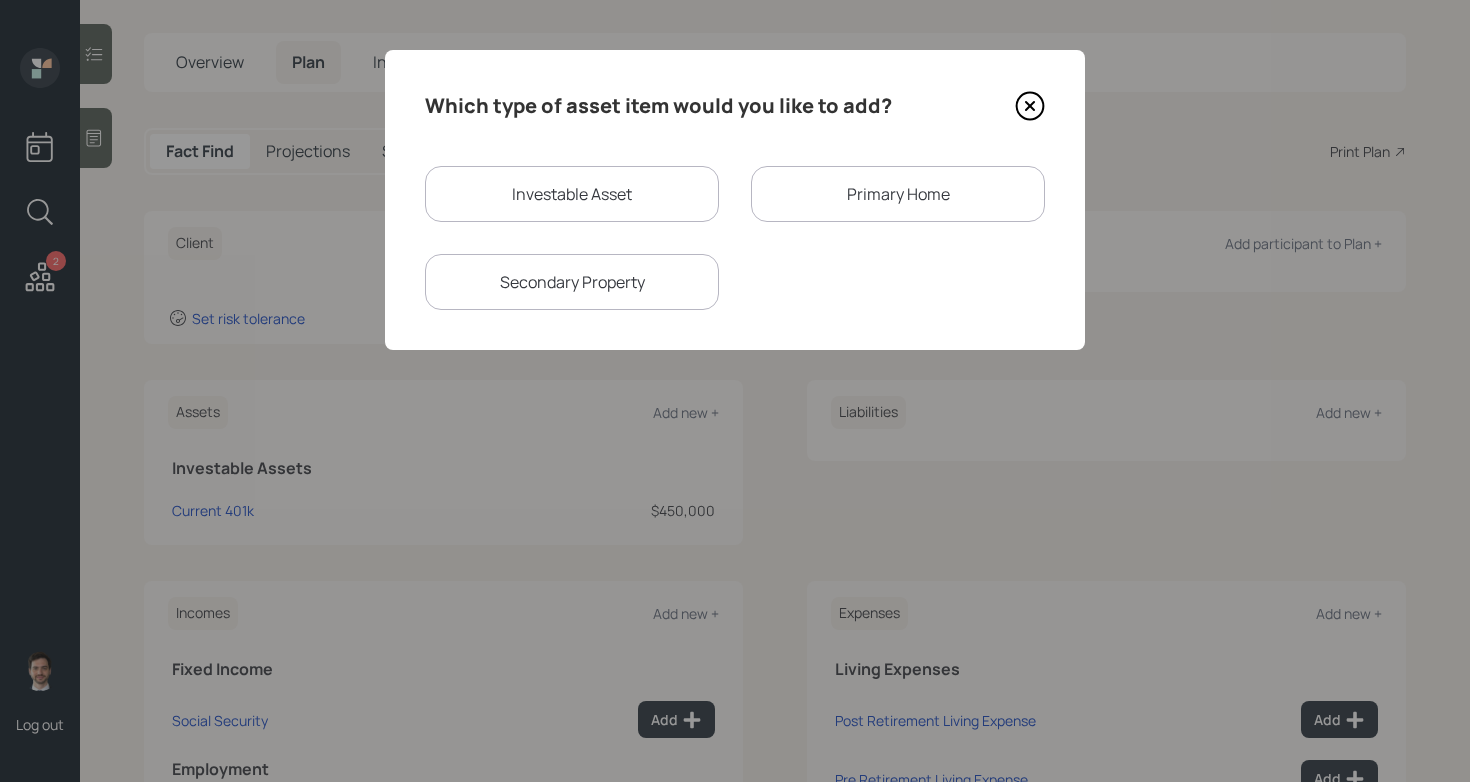 click on "Investable Asset" at bounding box center (572, 194) 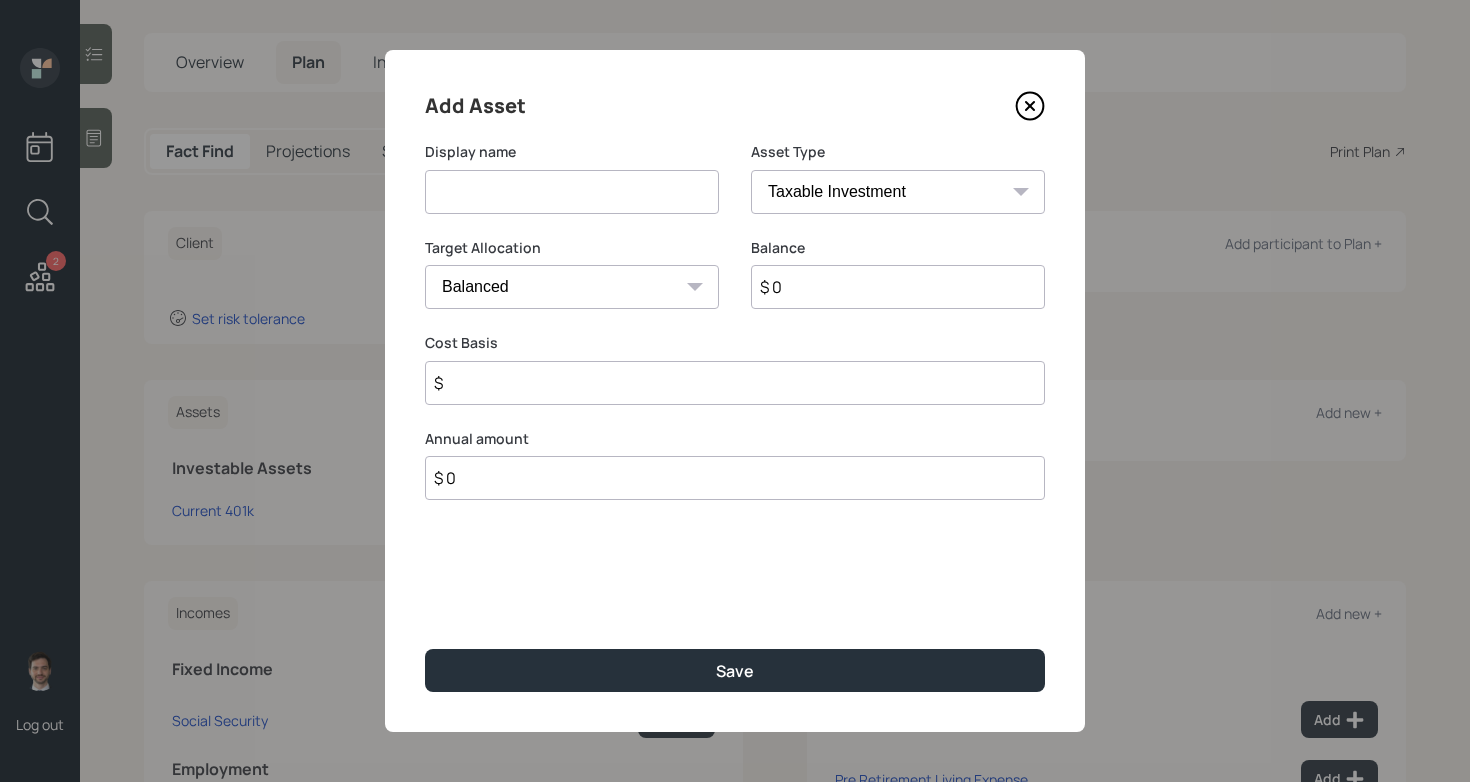 click at bounding box center (572, 192) 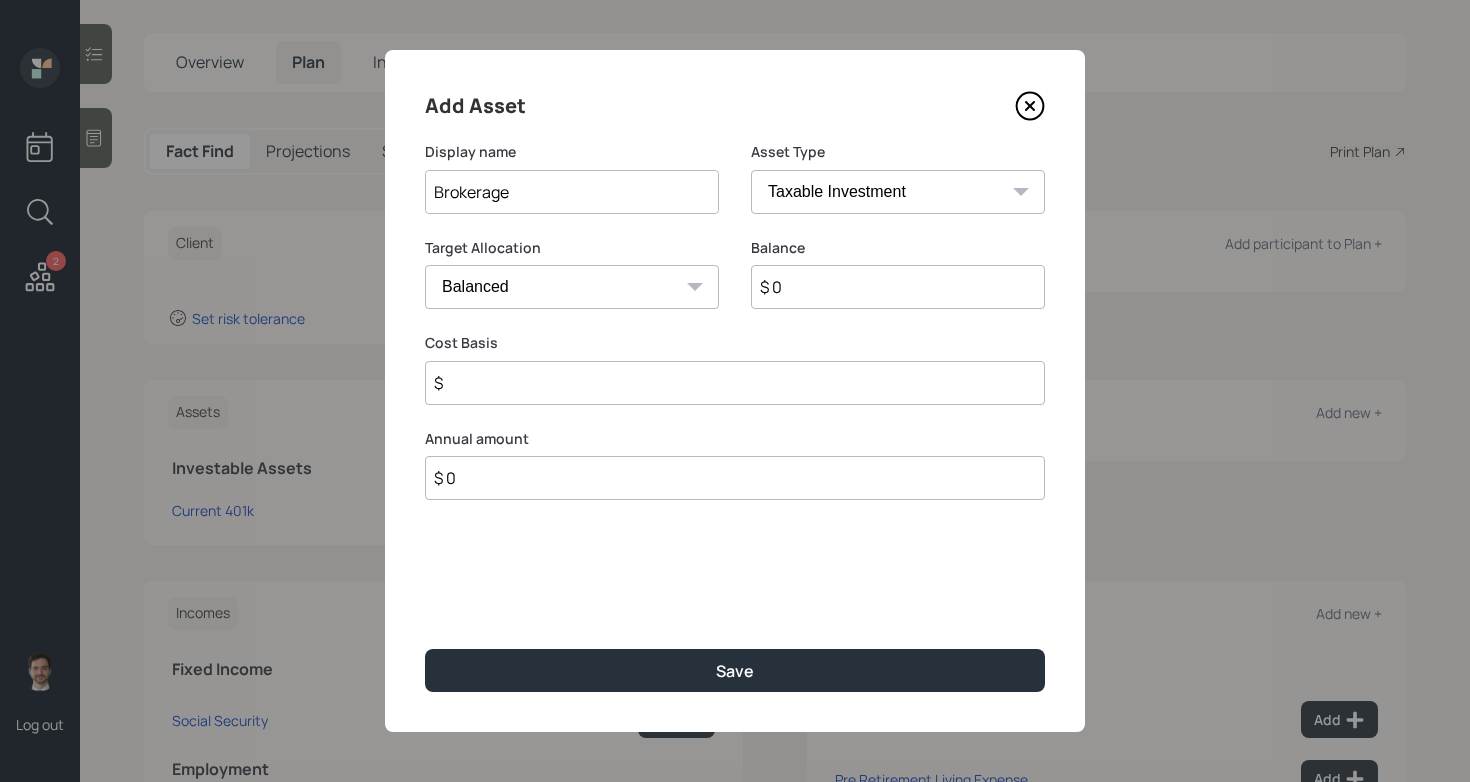 type on "Brokerage" 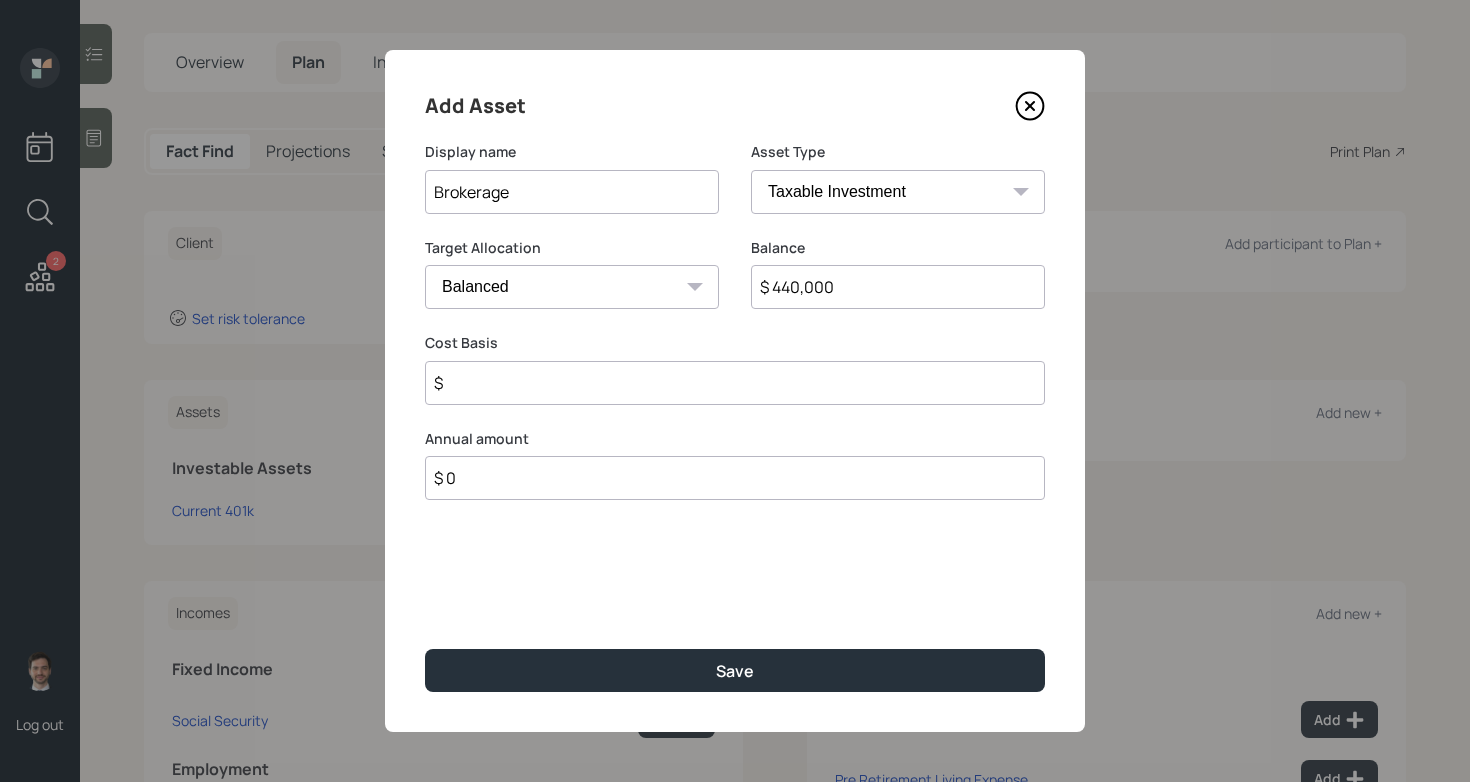 type on "$ 440,000" 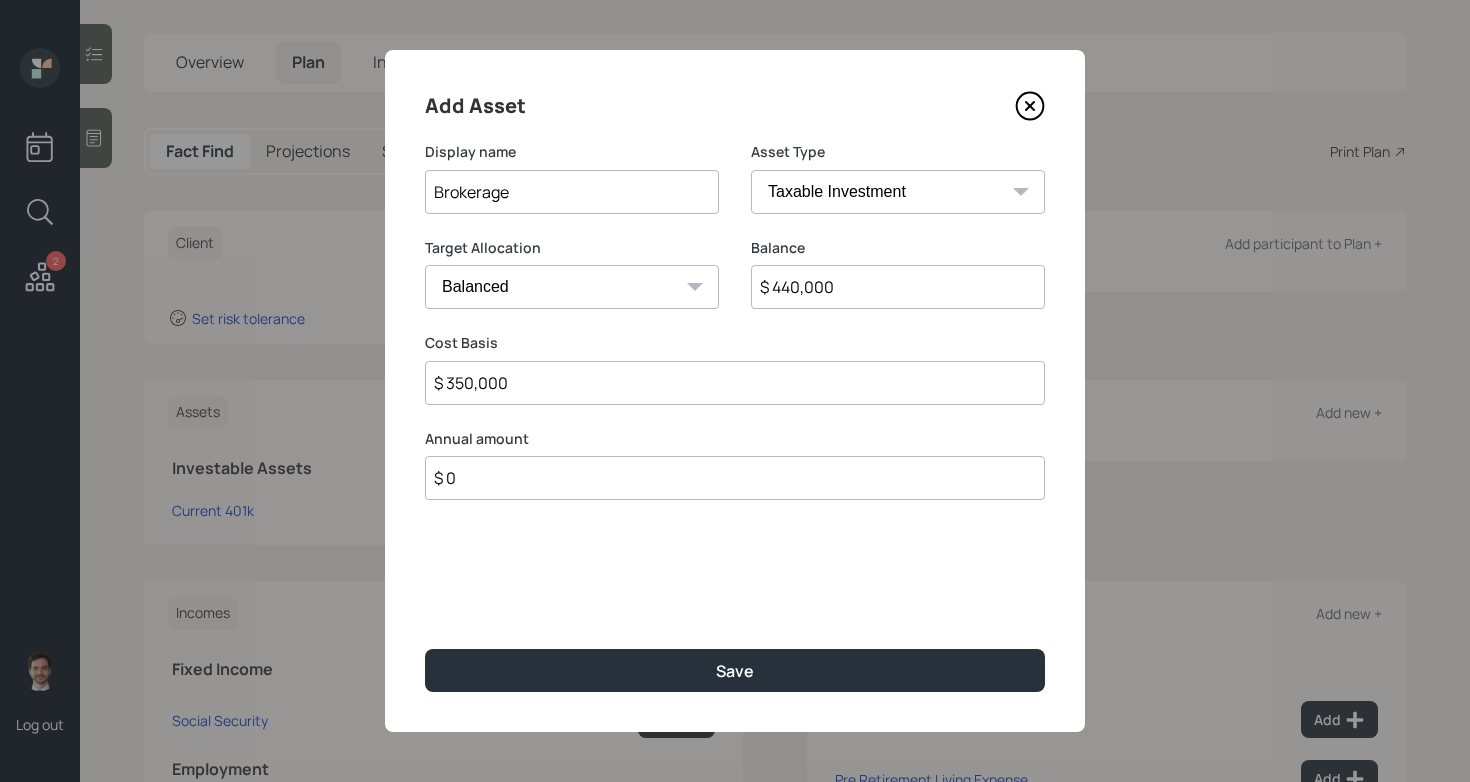 type on "$ 350,000" 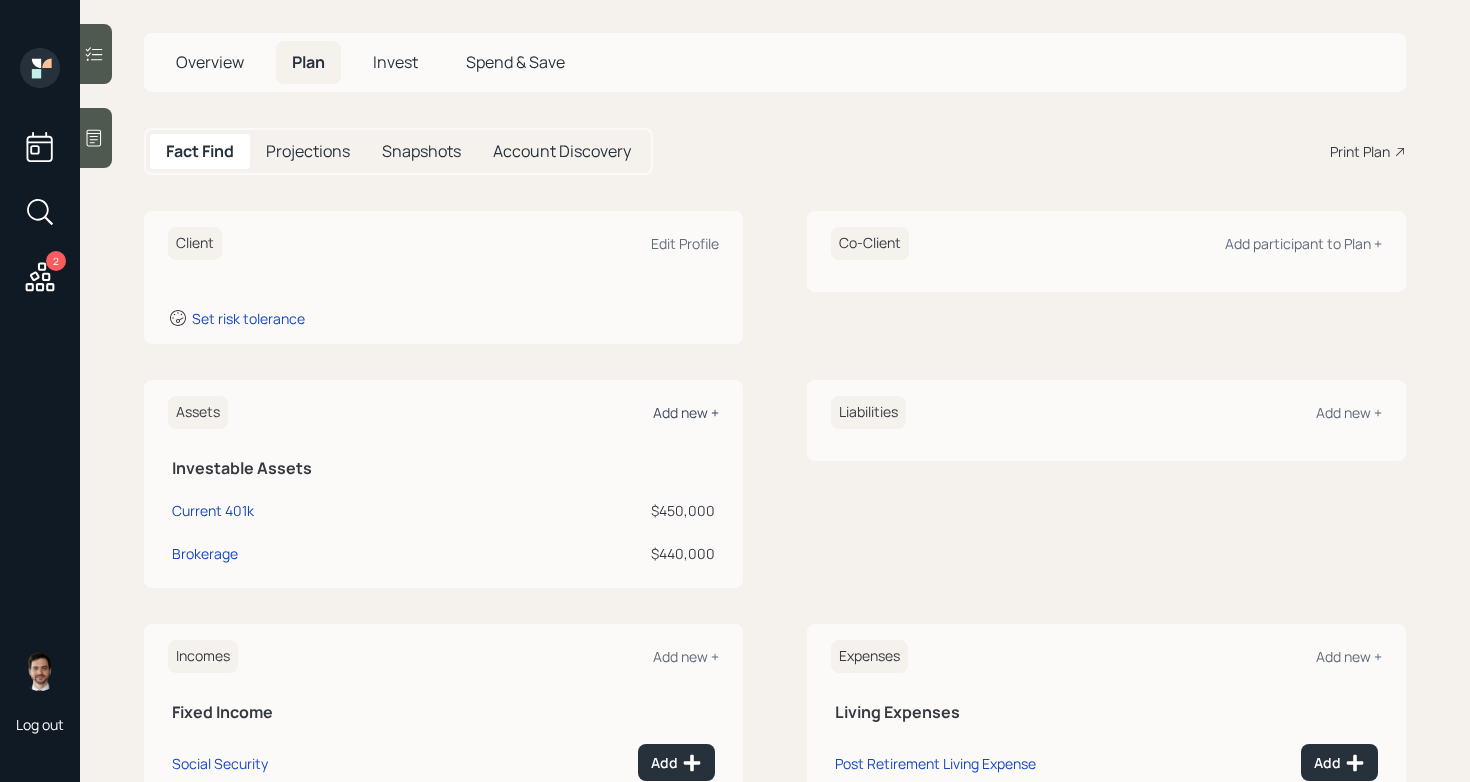 click on "Add new +" at bounding box center [686, 412] 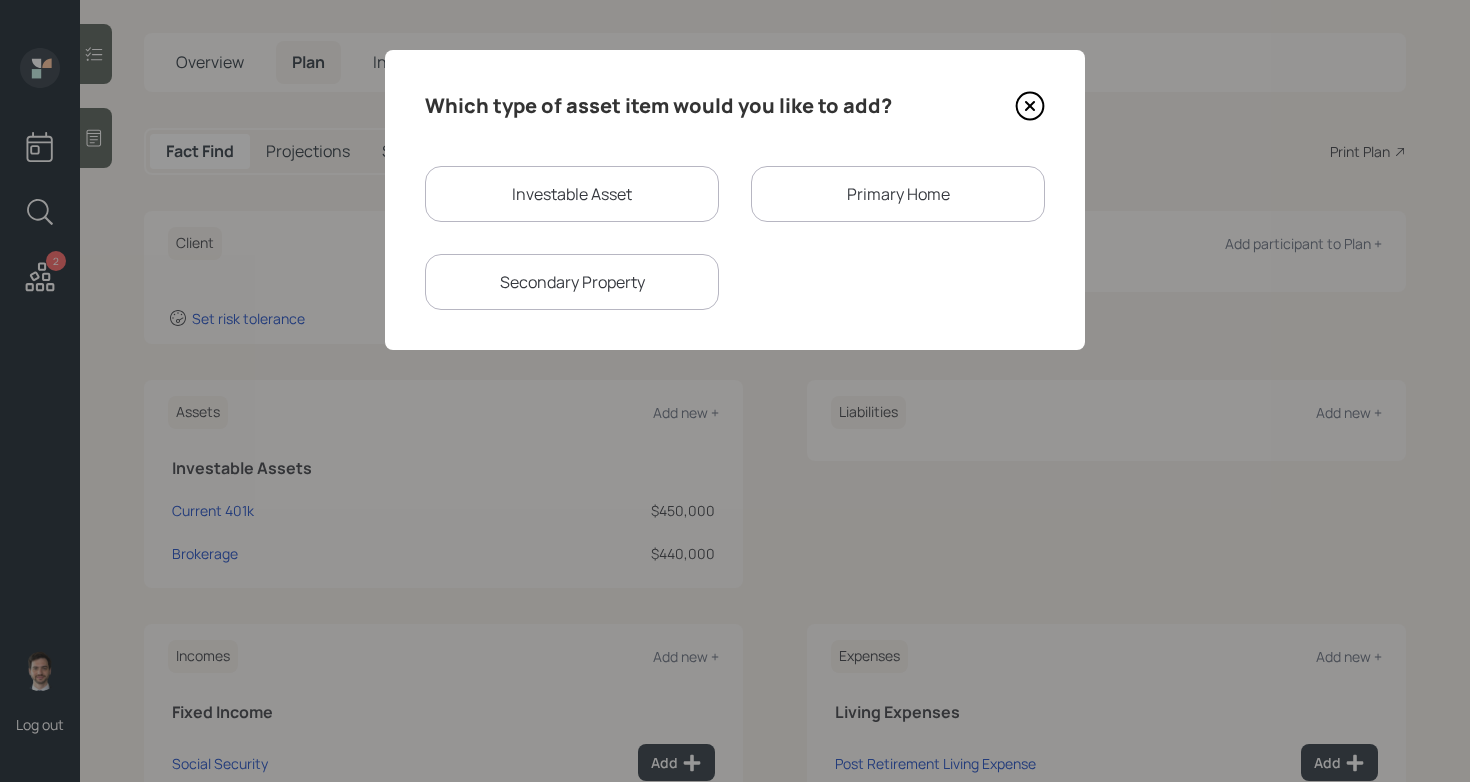 click on "Which type of asset item would you like to add? Investable Asset Primary Home Secondary Property" at bounding box center [735, 200] 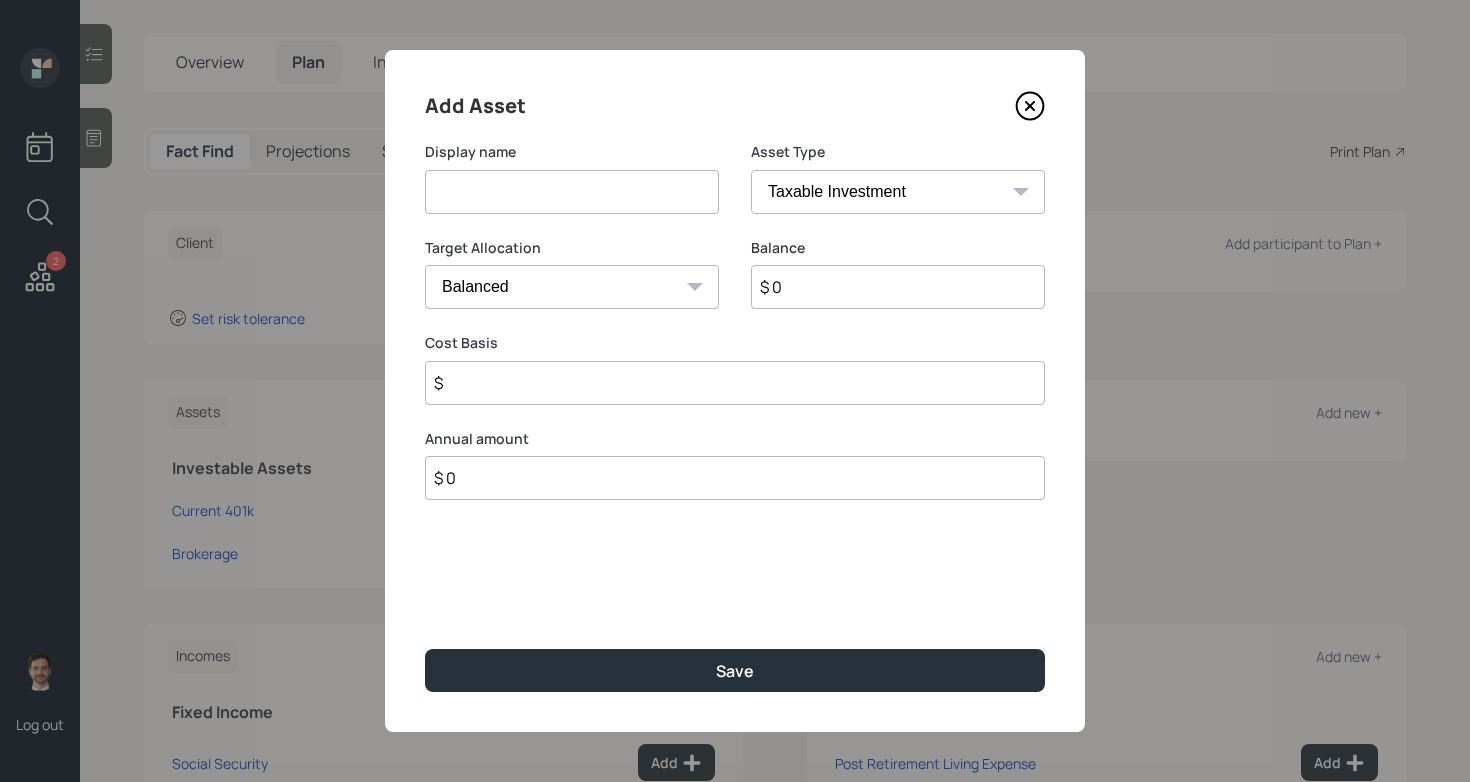 click at bounding box center [572, 192] 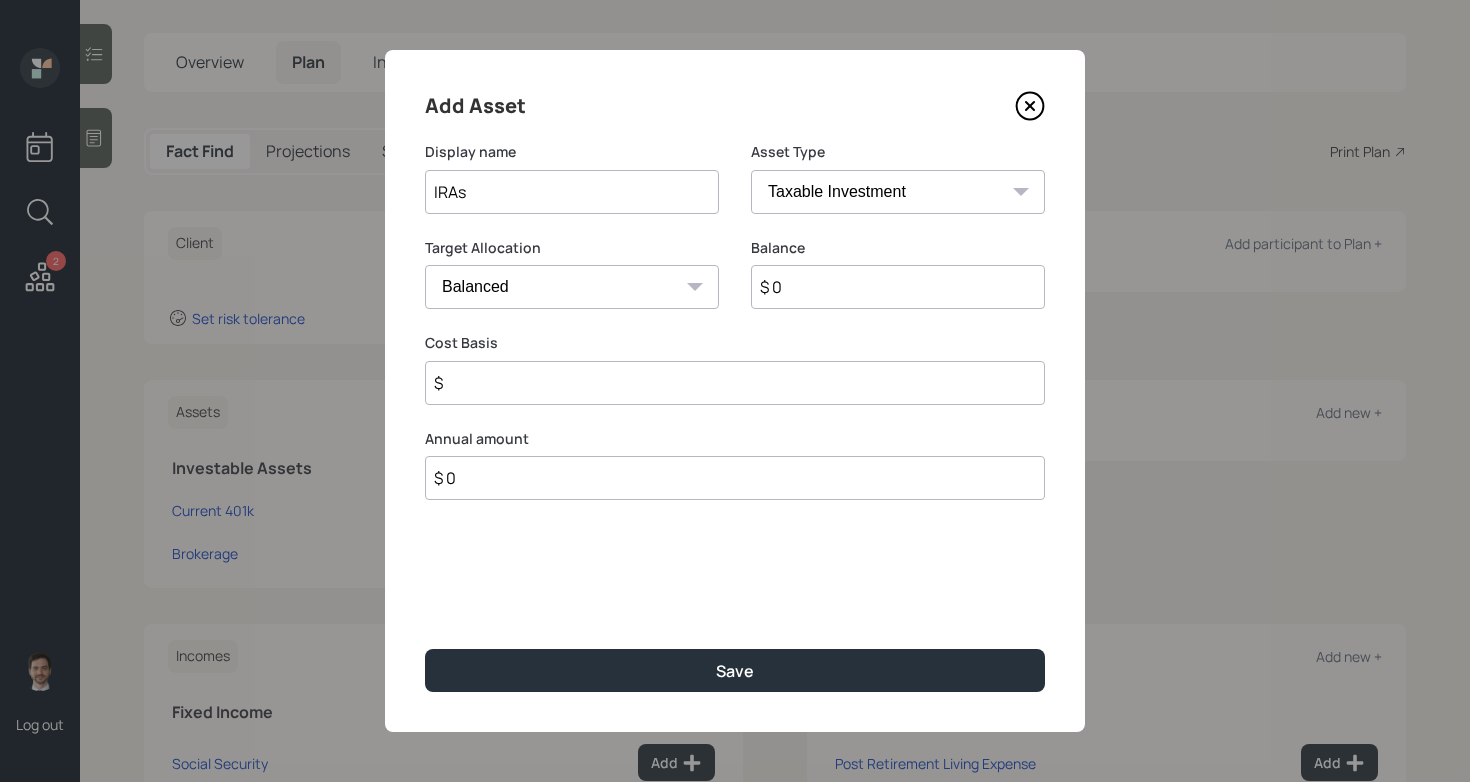 type on "IRAs" 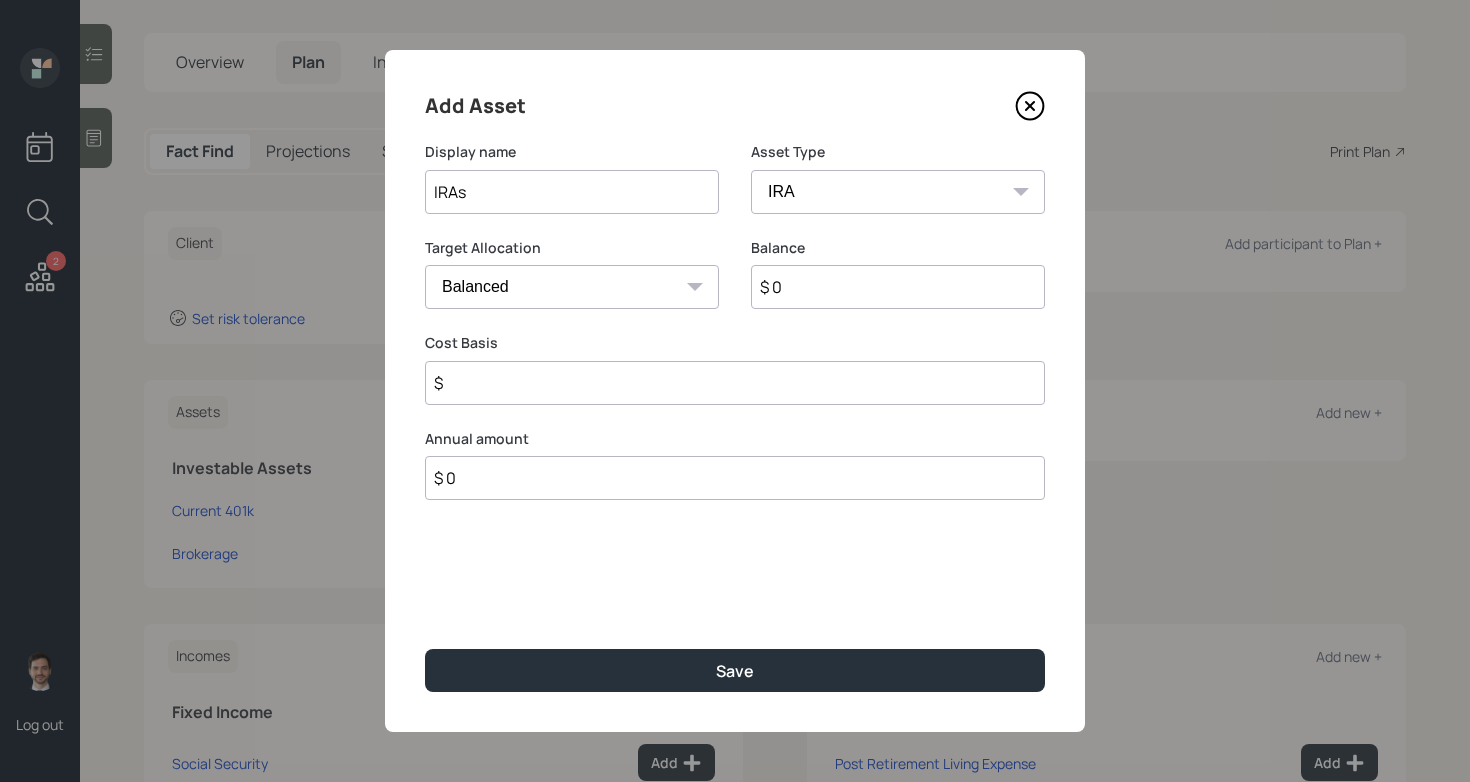 type on "$" 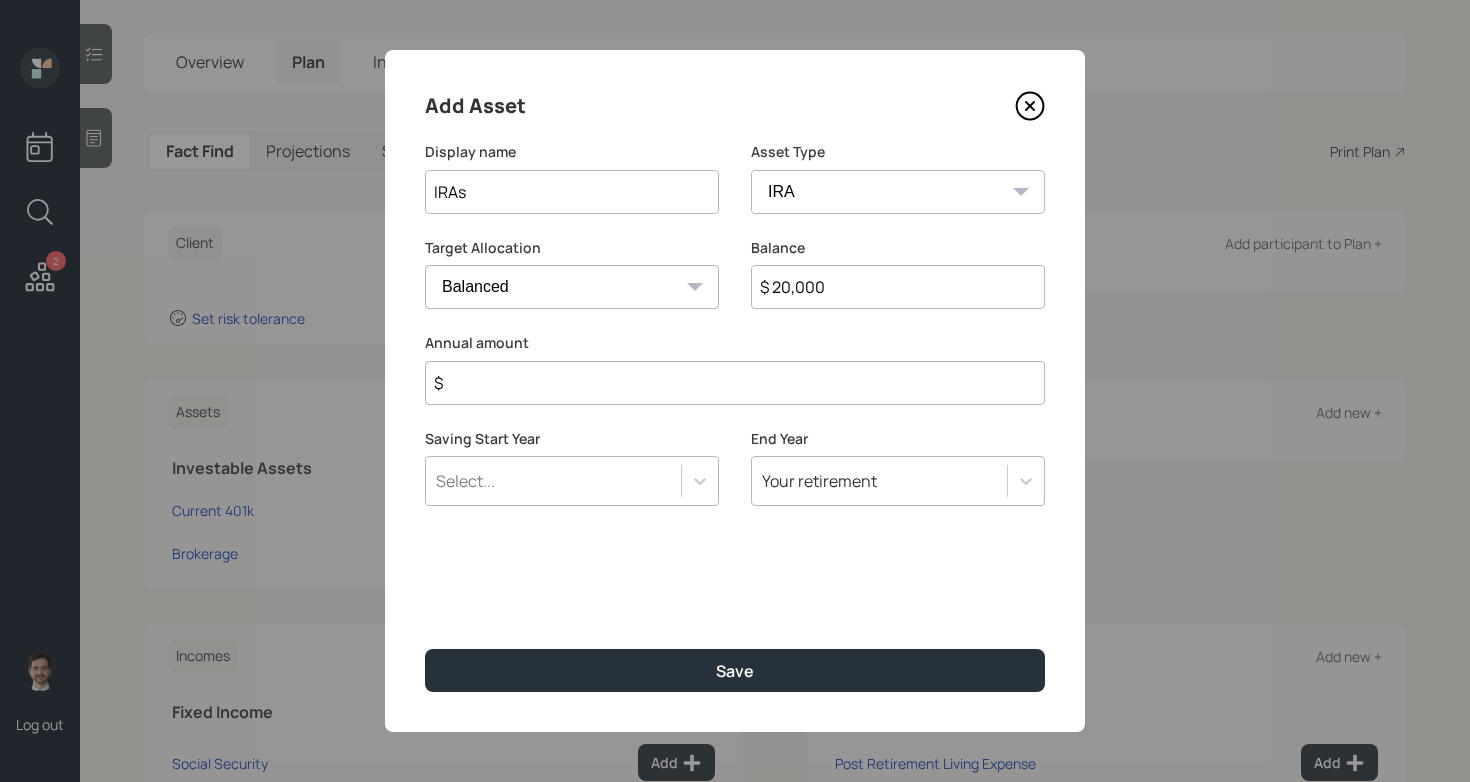 type on "$ 20,000" 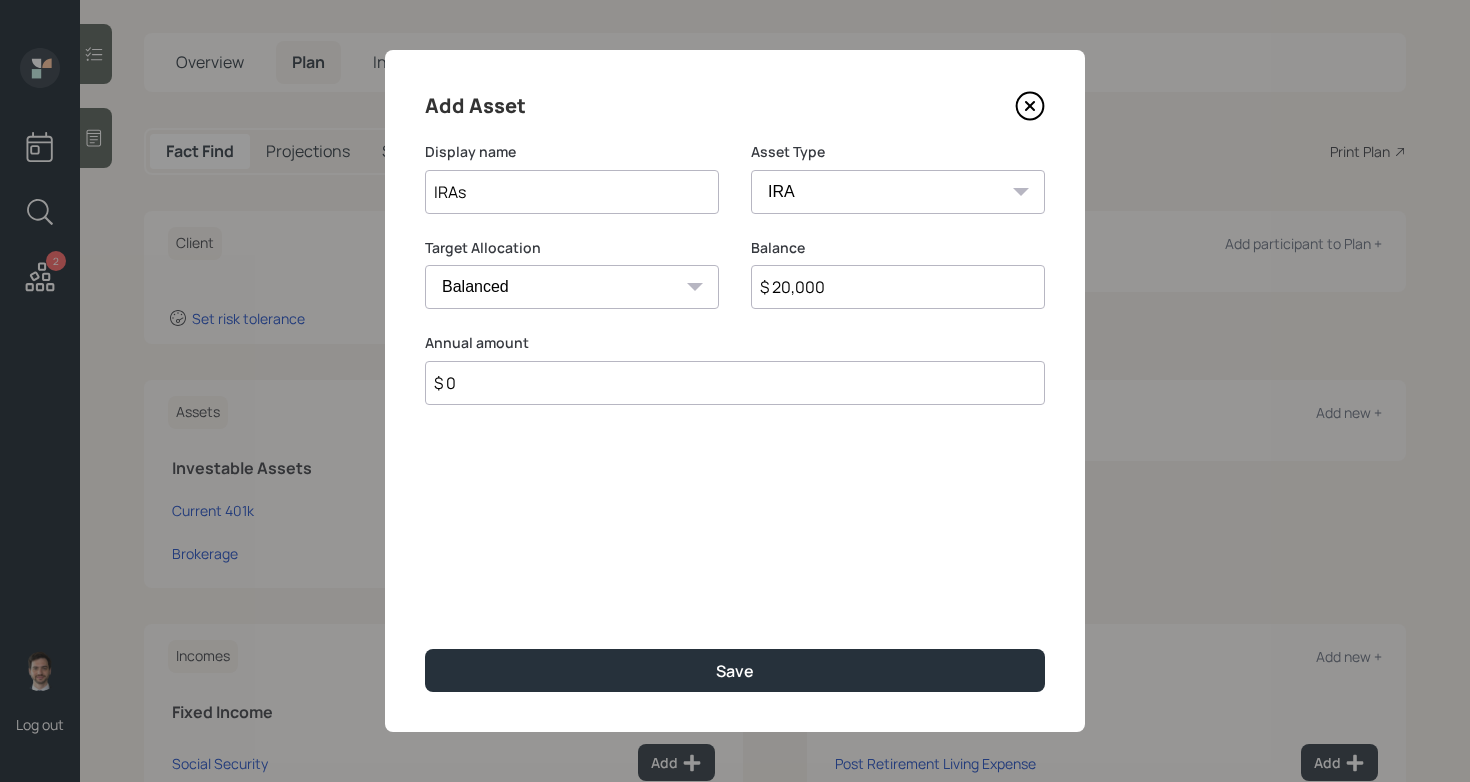 type on "$ 0" 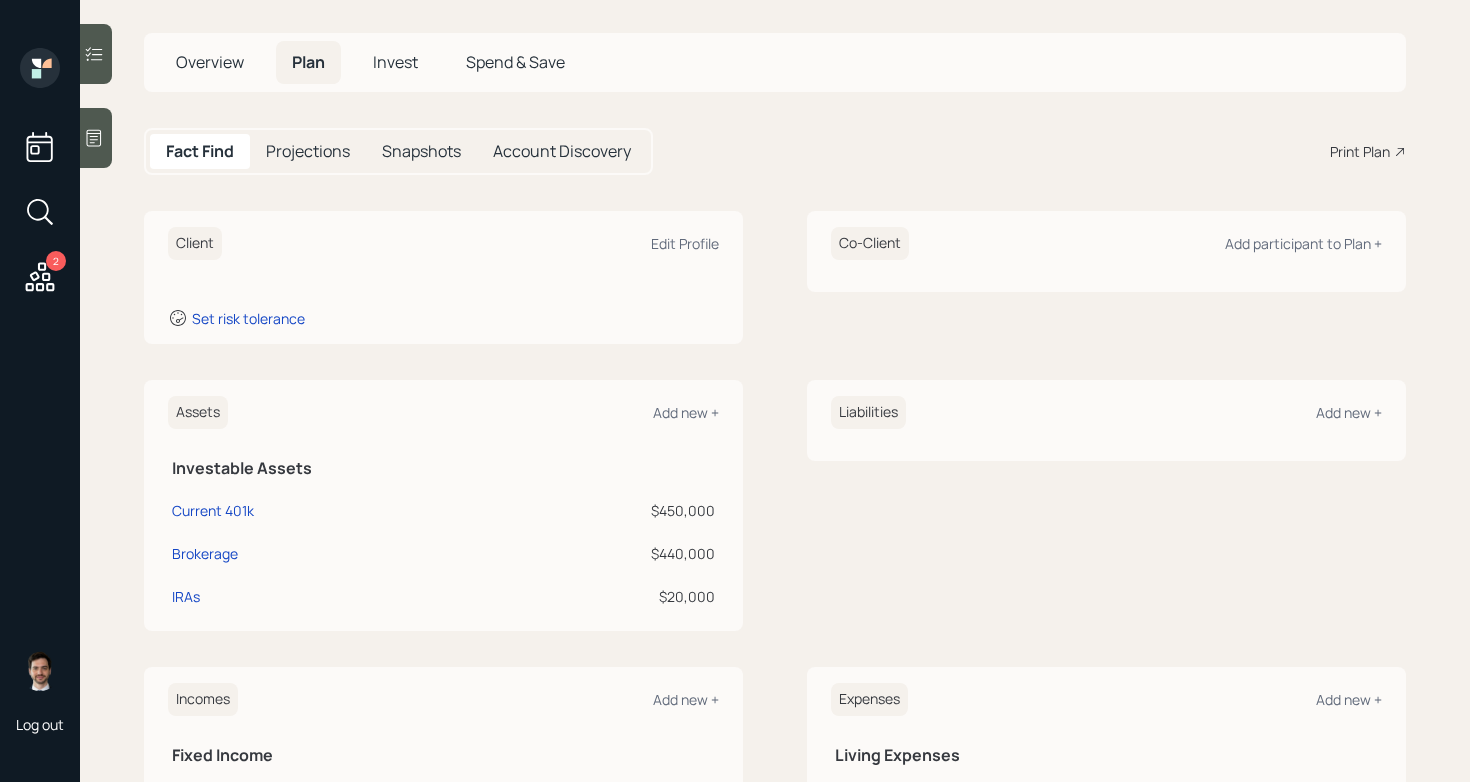 click on "Assets Add new +" at bounding box center (443, 412) 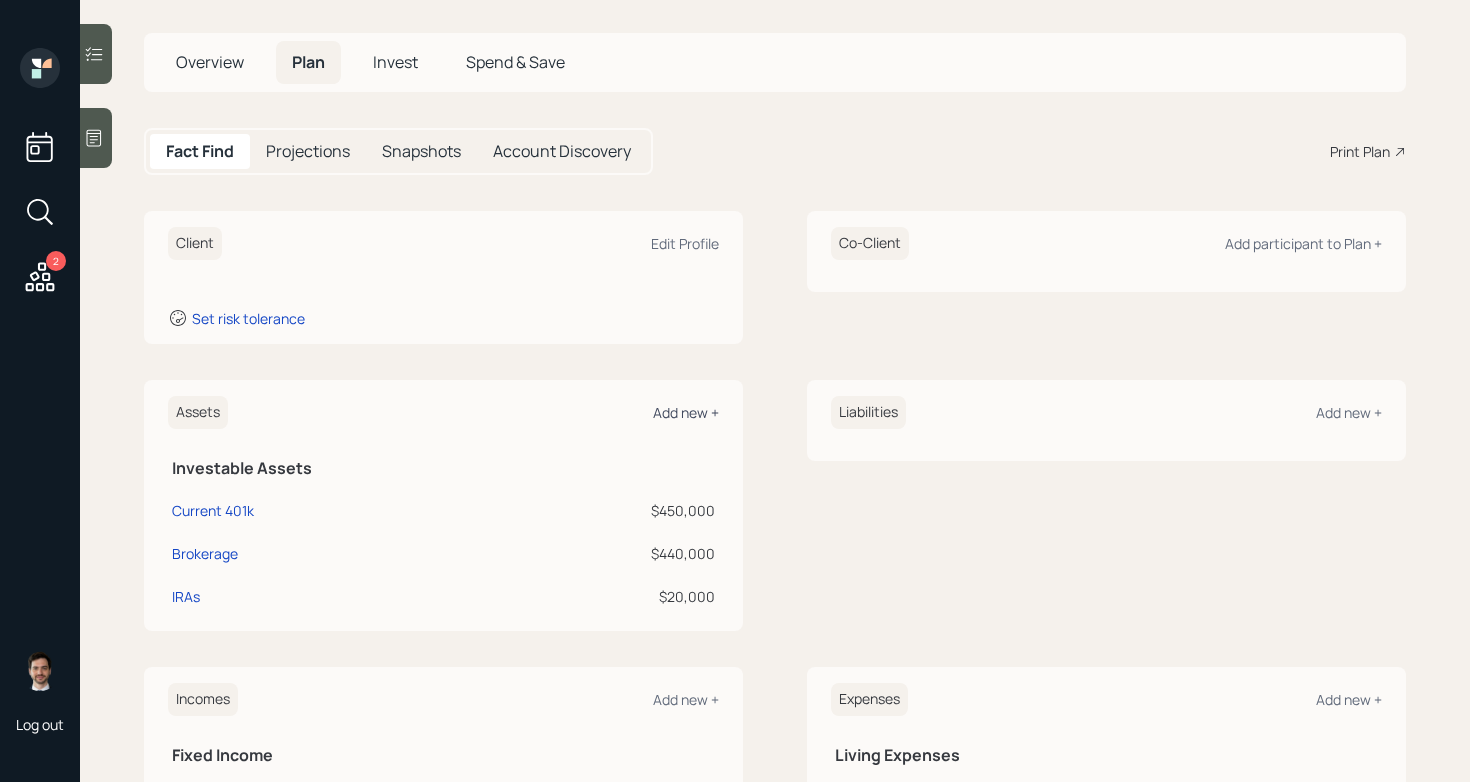 click on "Add new +" at bounding box center [686, 412] 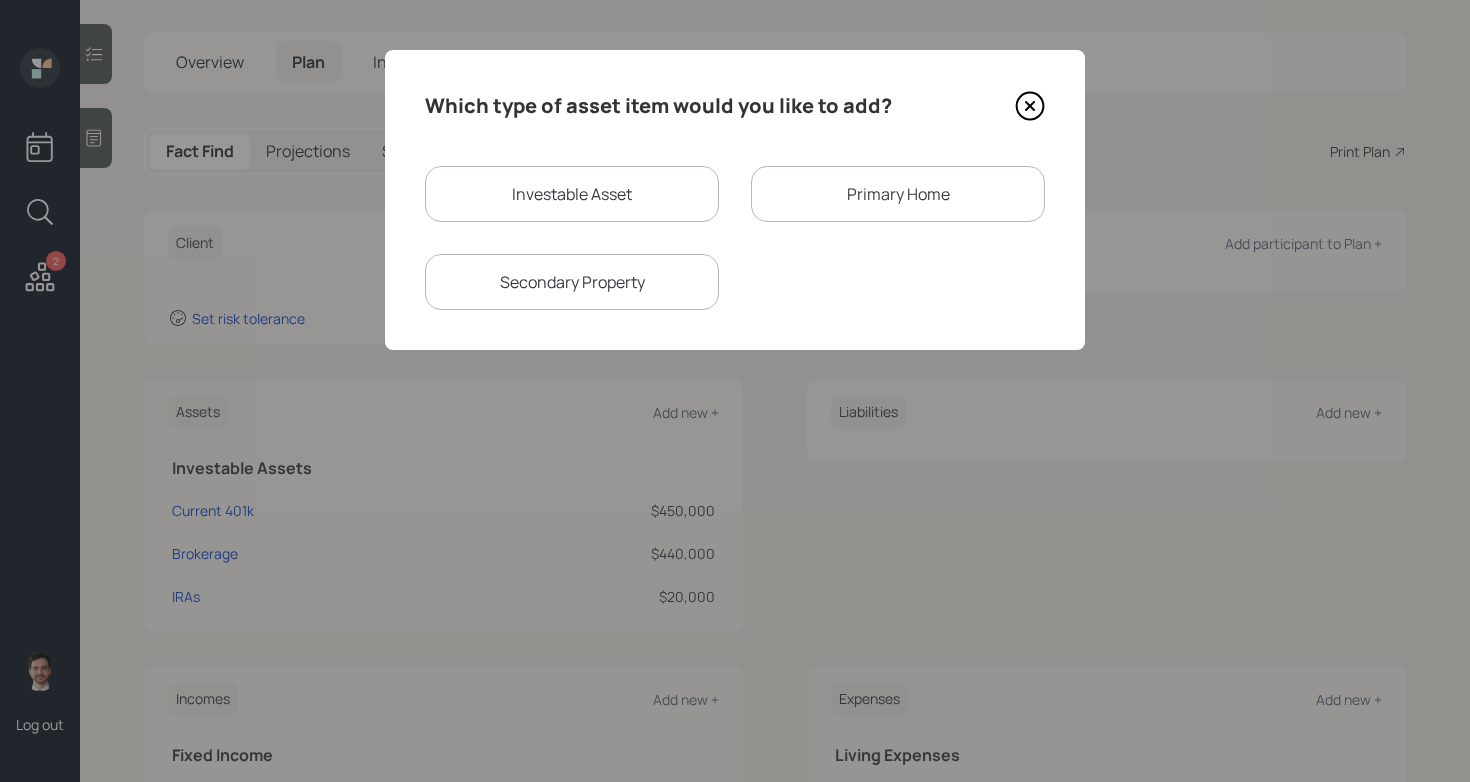 click on "Investable Asset" at bounding box center [572, 194] 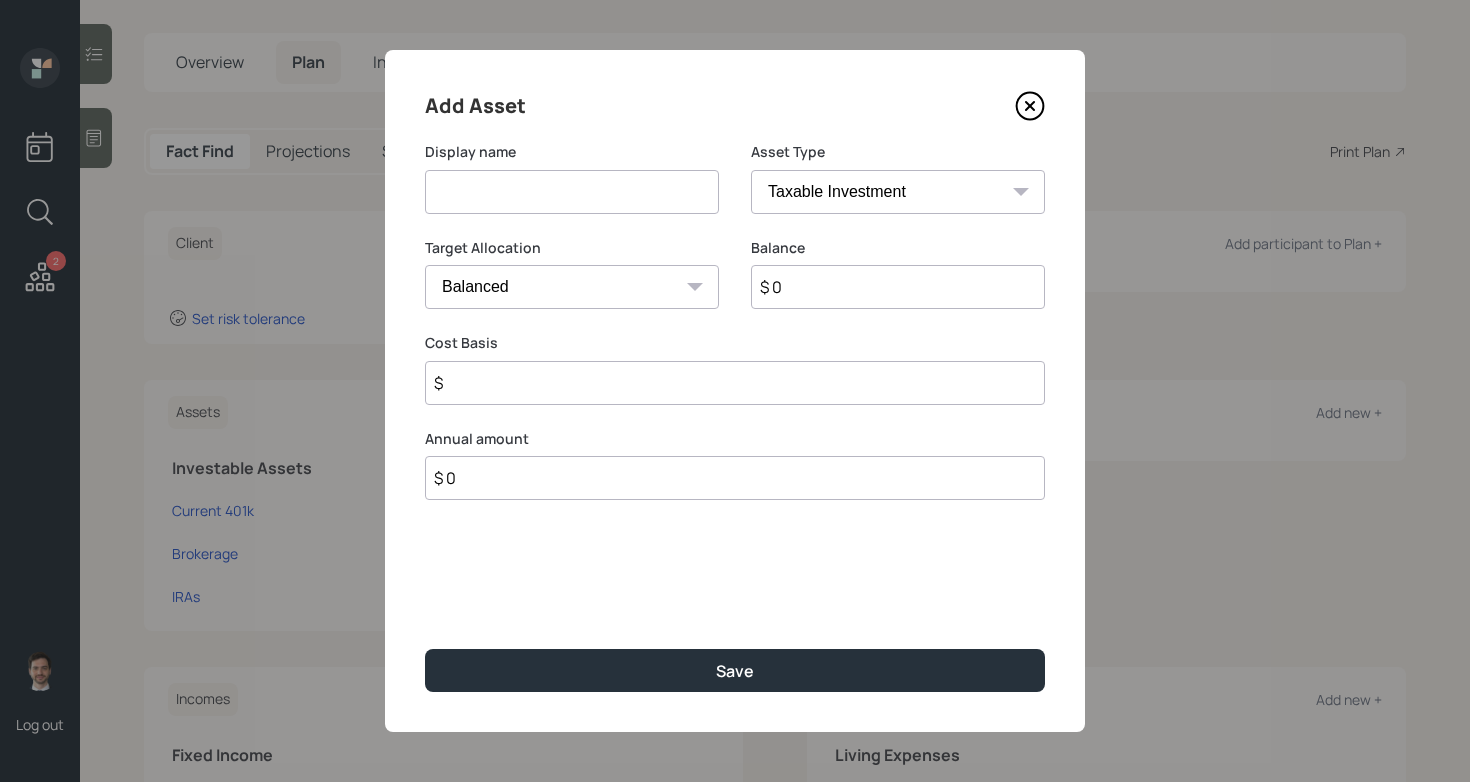 click at bounding box center [572, 192] 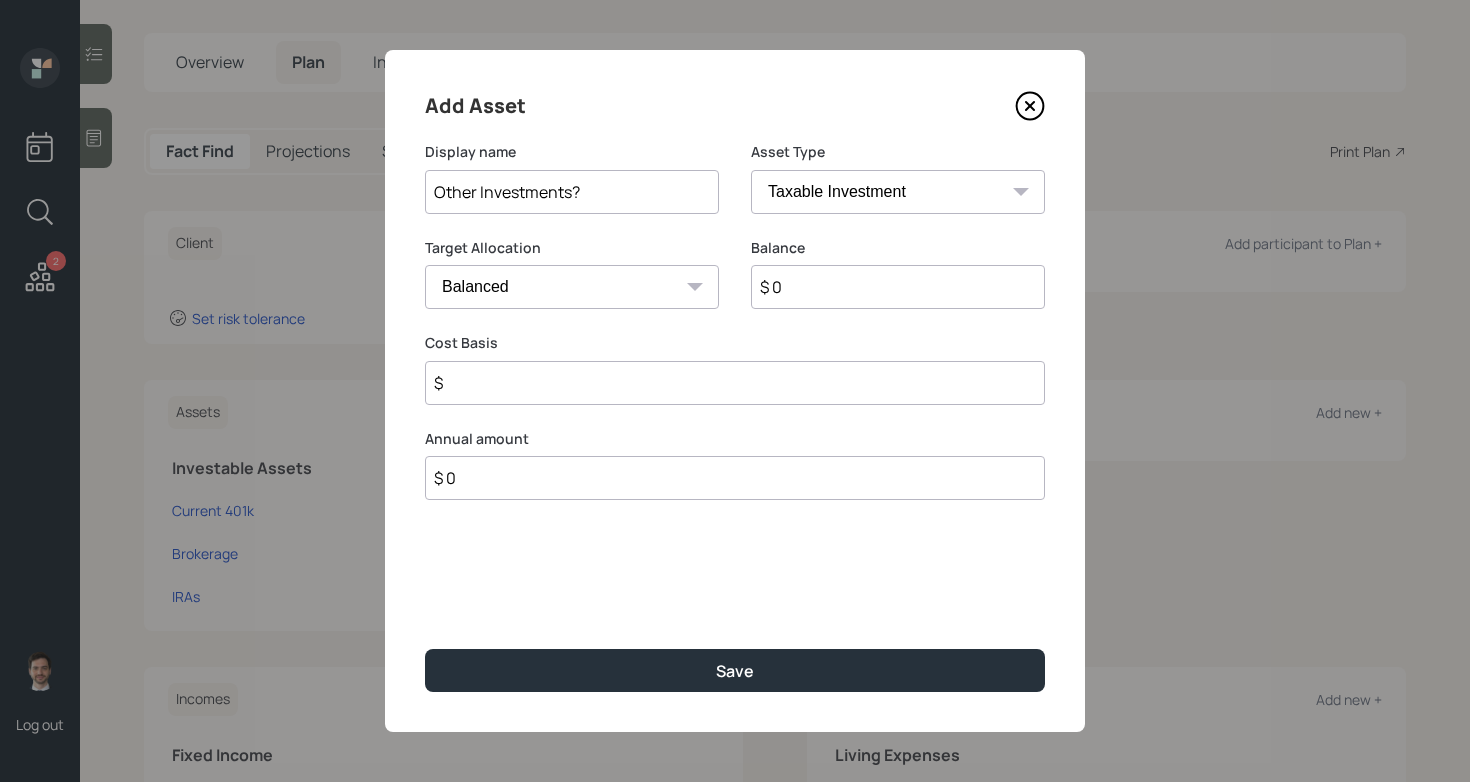 type on "Other Investments?" 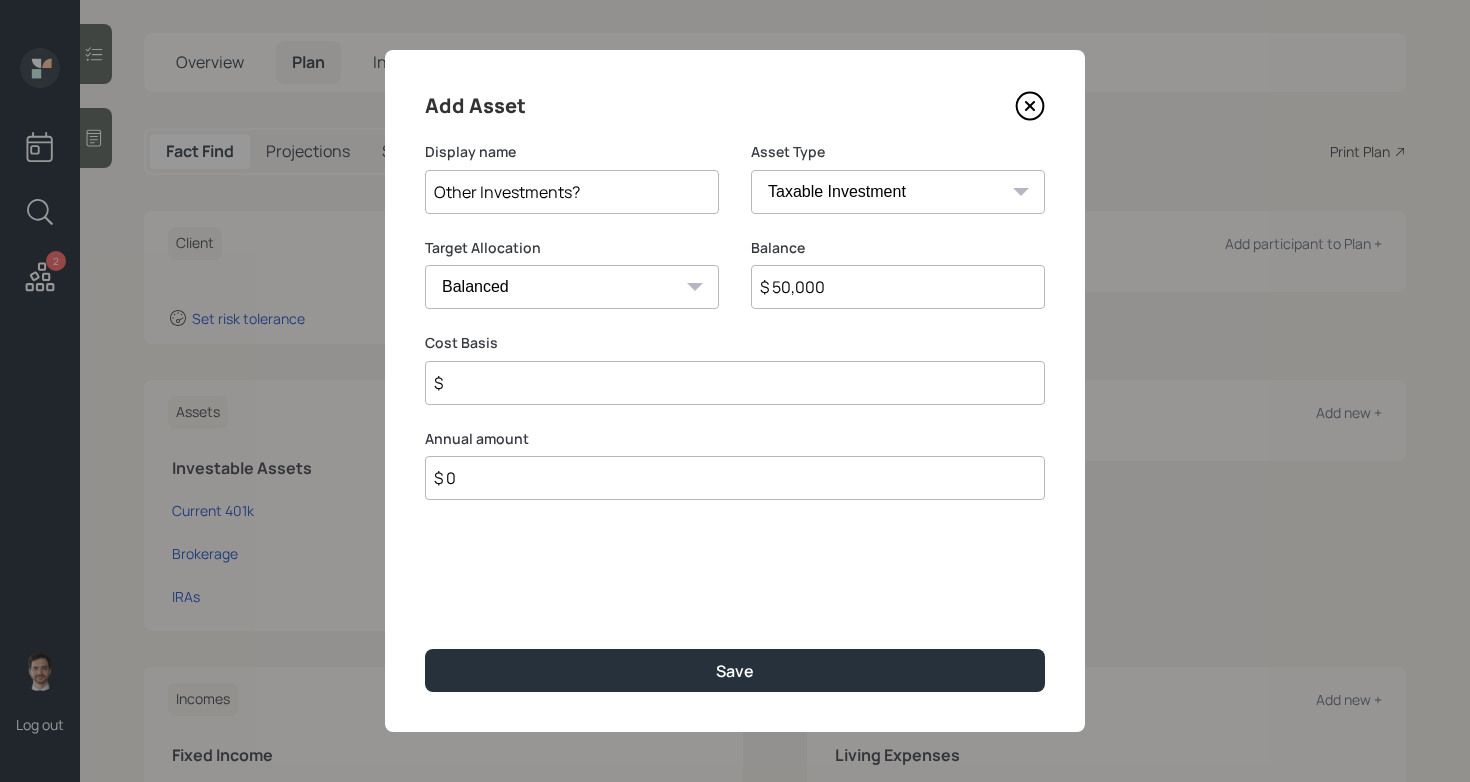 type on "$ 50,000" 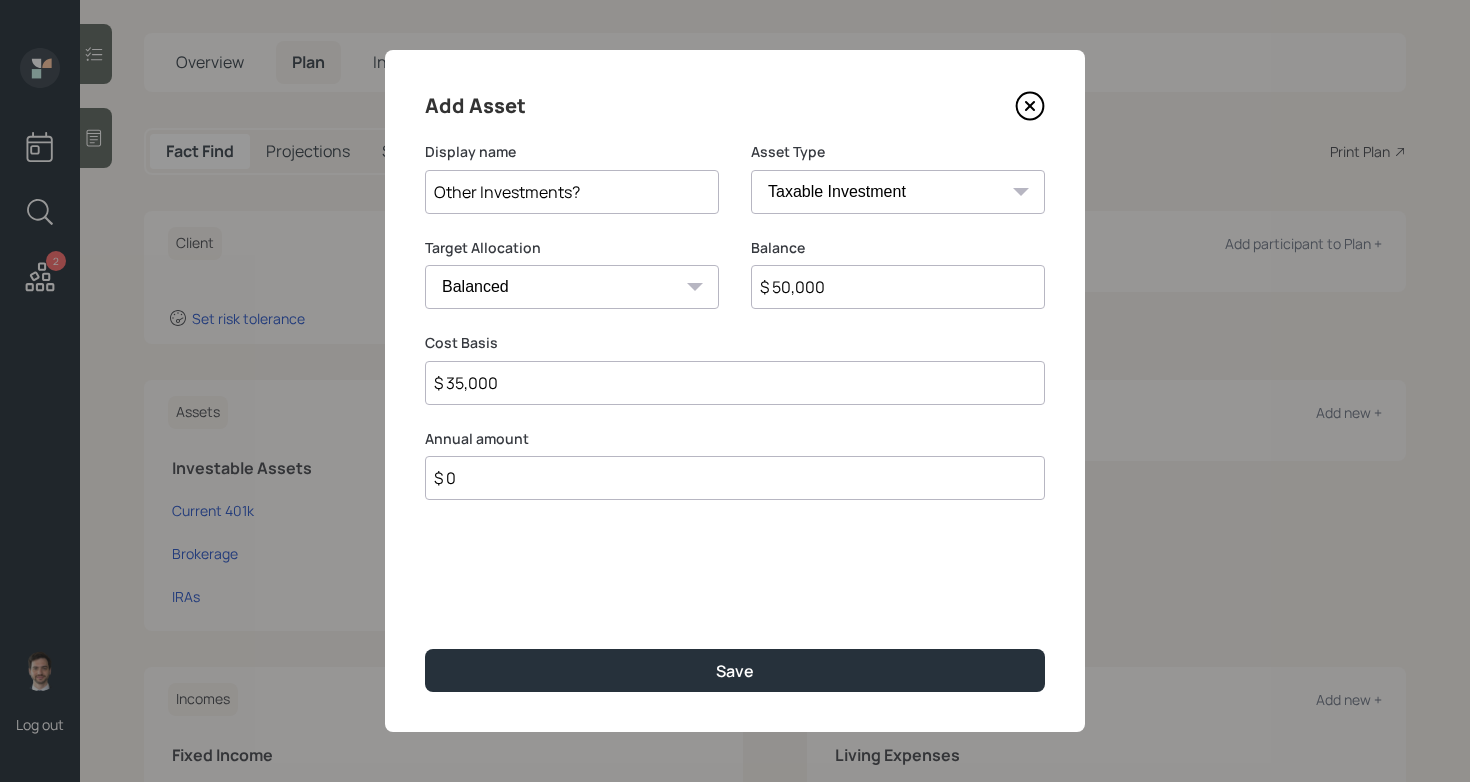 type on "$ 35,000" 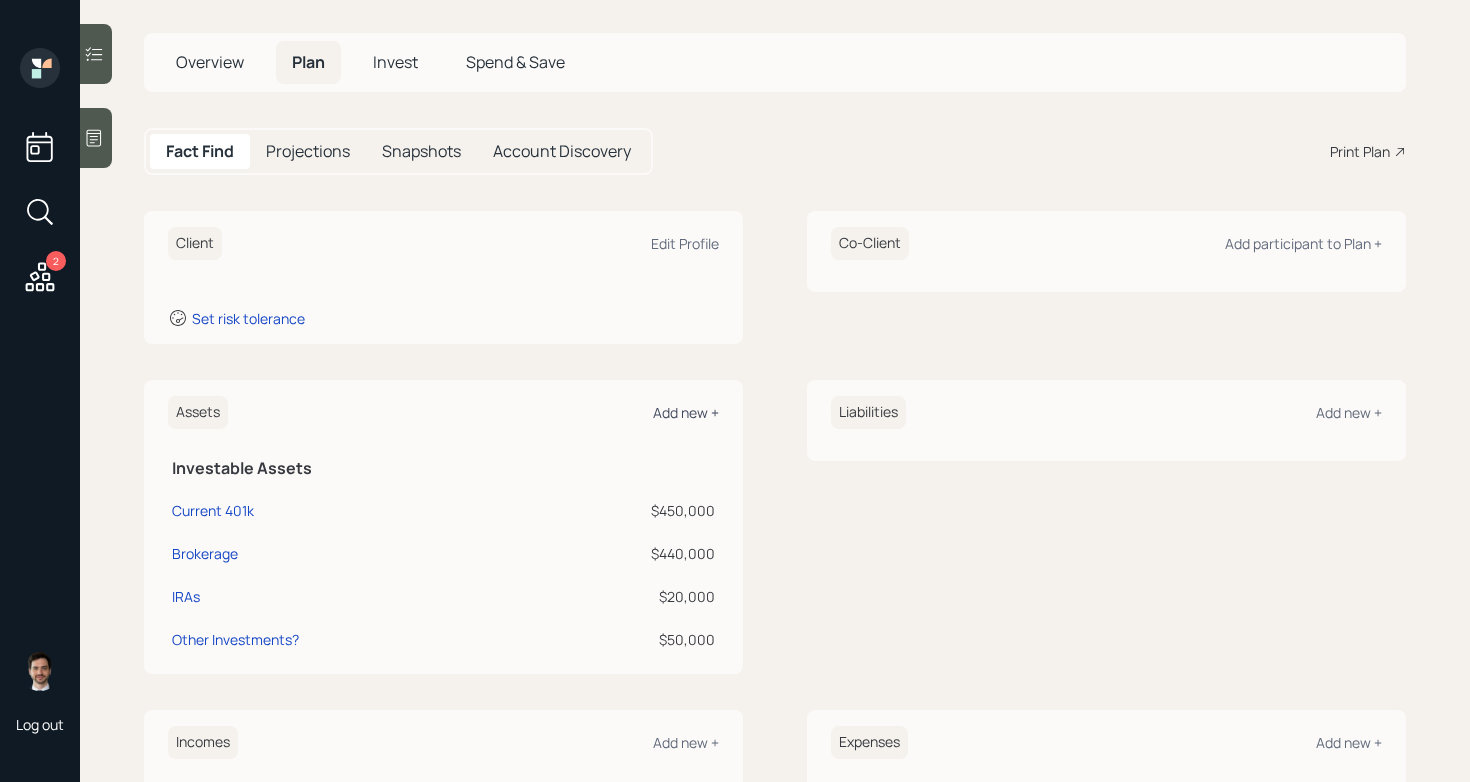 click on "Add new +" at bounding box center [686, 412] 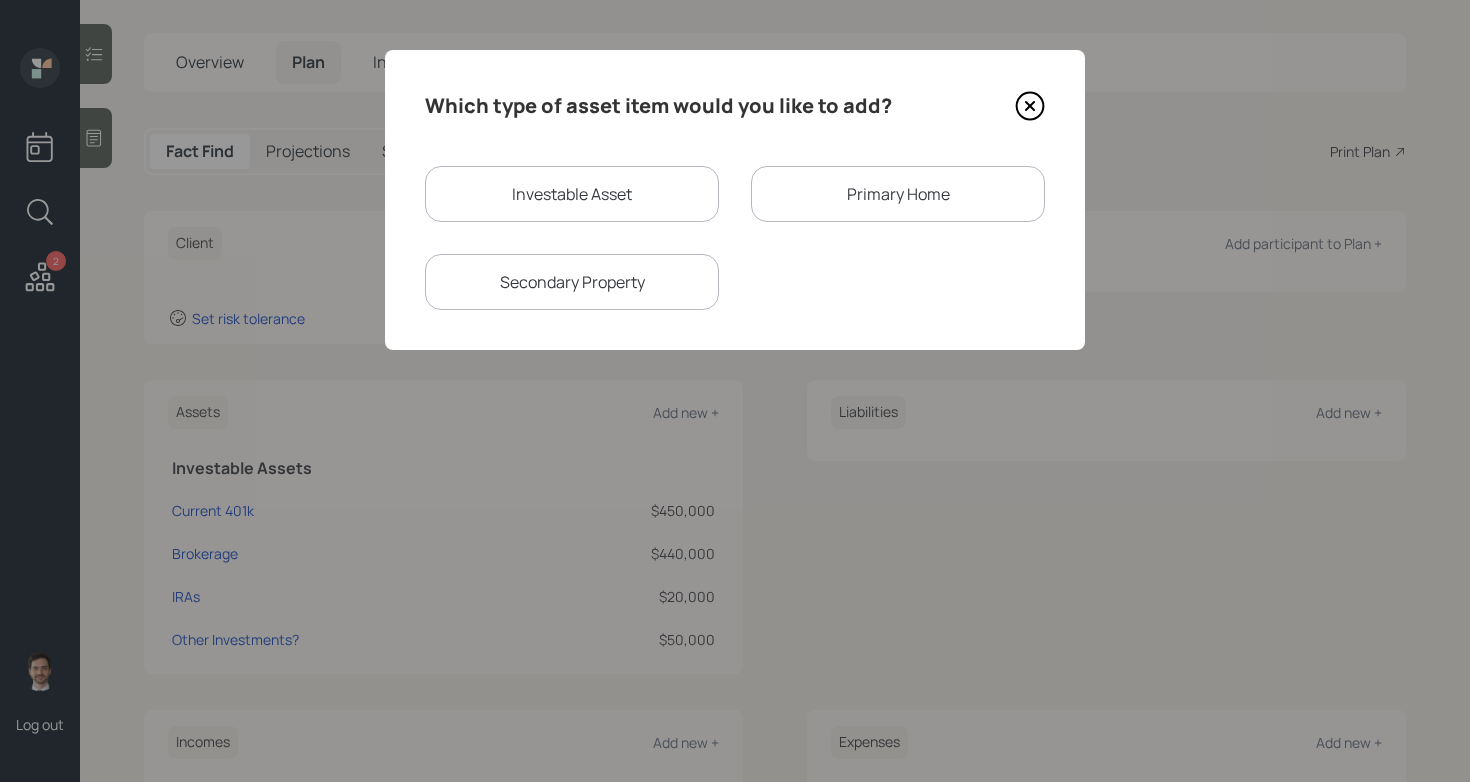 click on "Investable Asset" at bounding box center (572, 194) 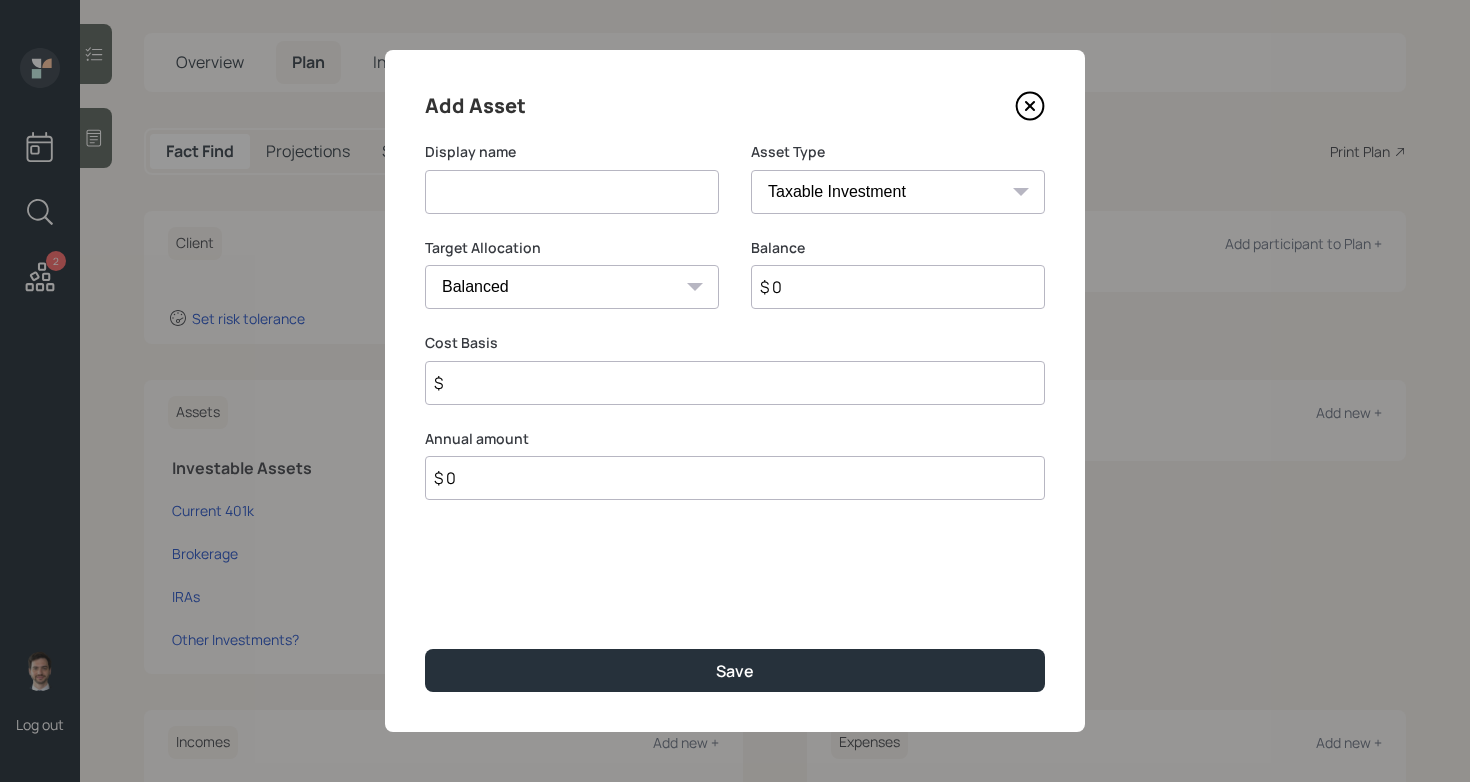 click at bounding box center (572, 192) 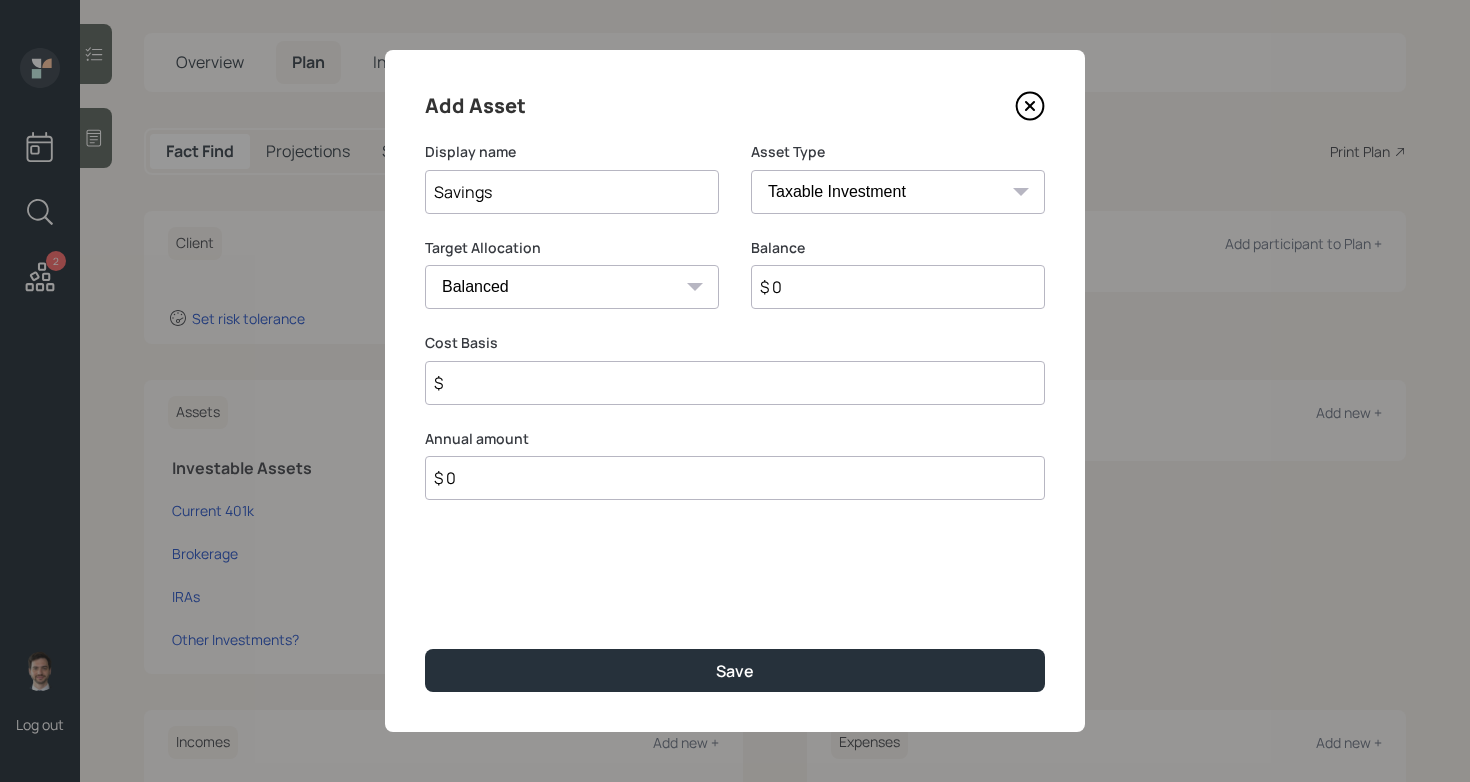 type on "Savings" 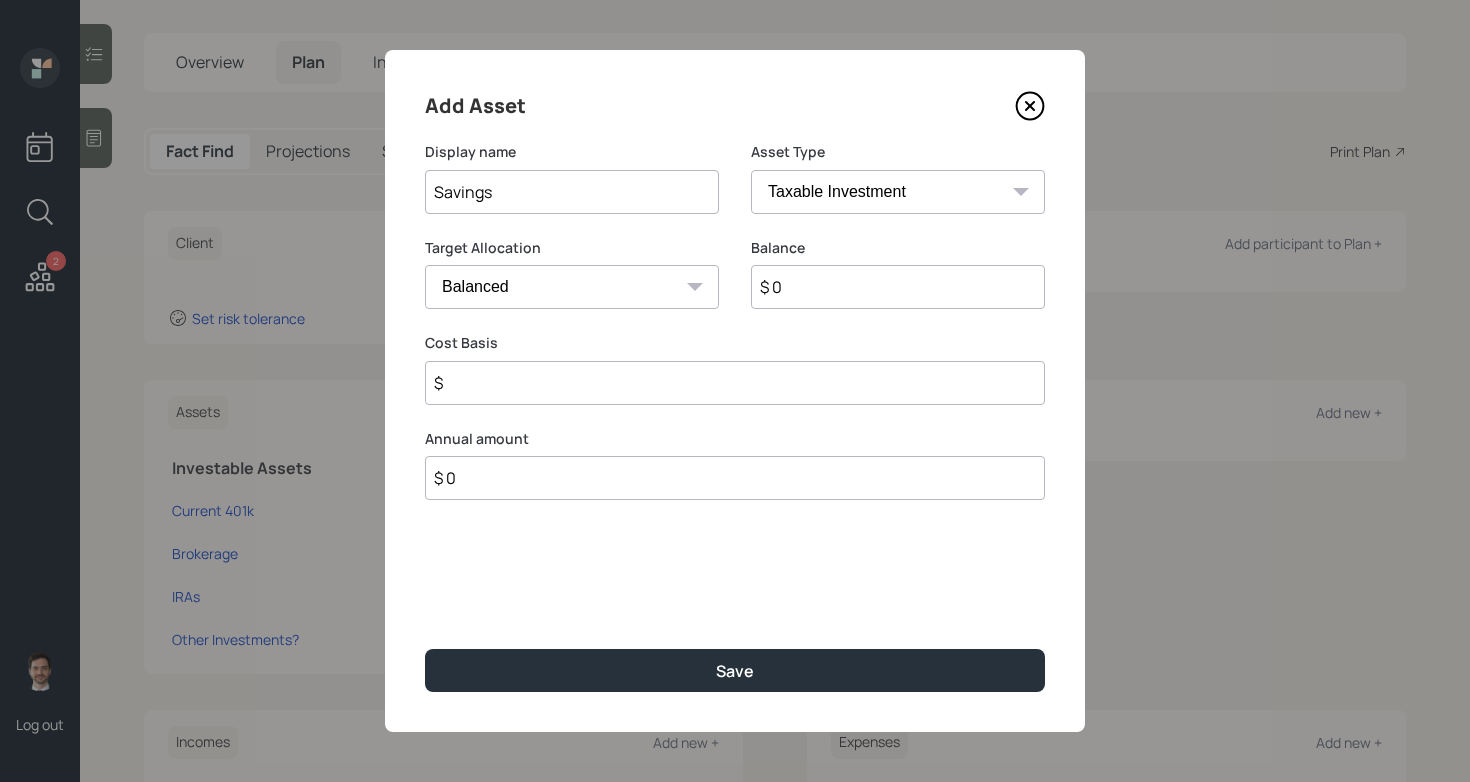 select on "emergency_fund" 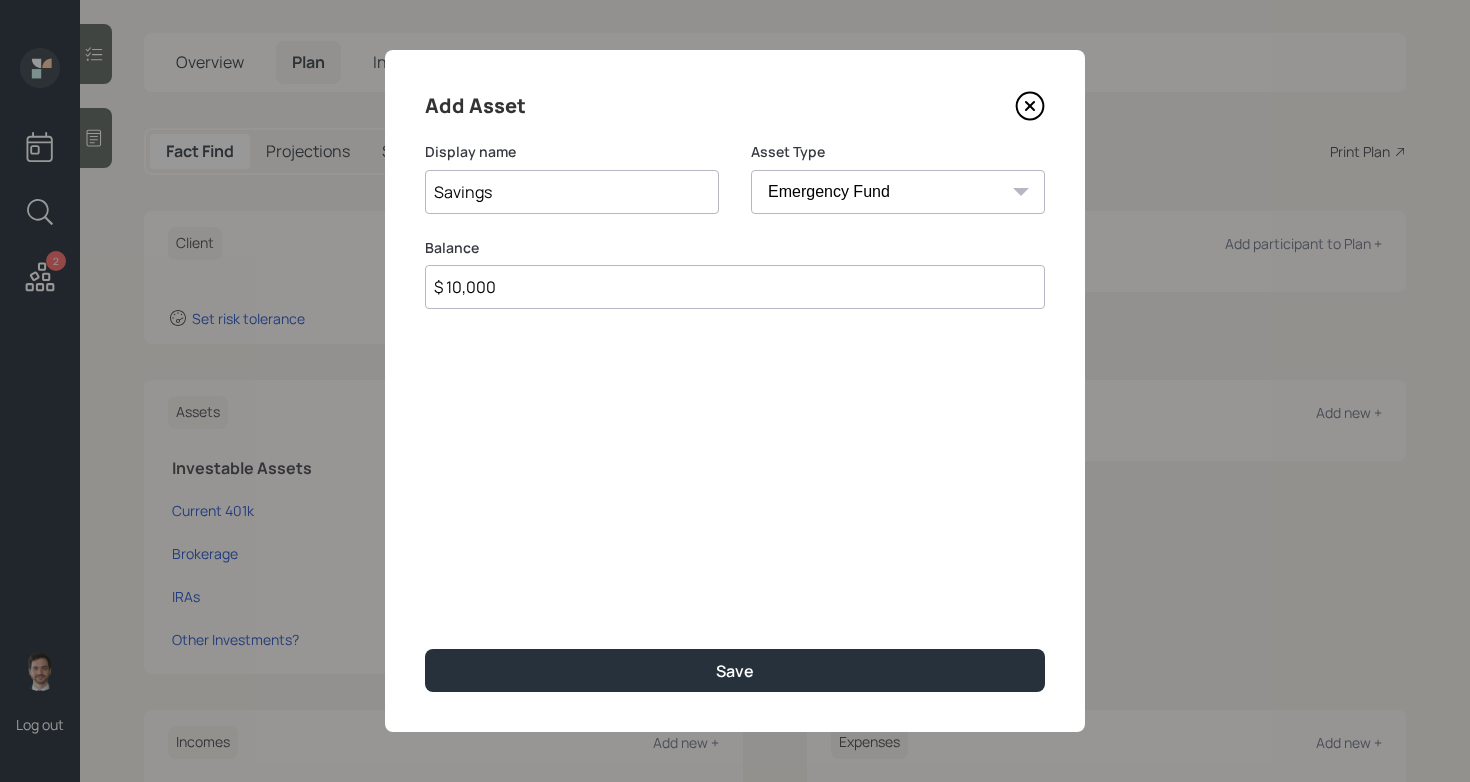 type on "$ 10,000" 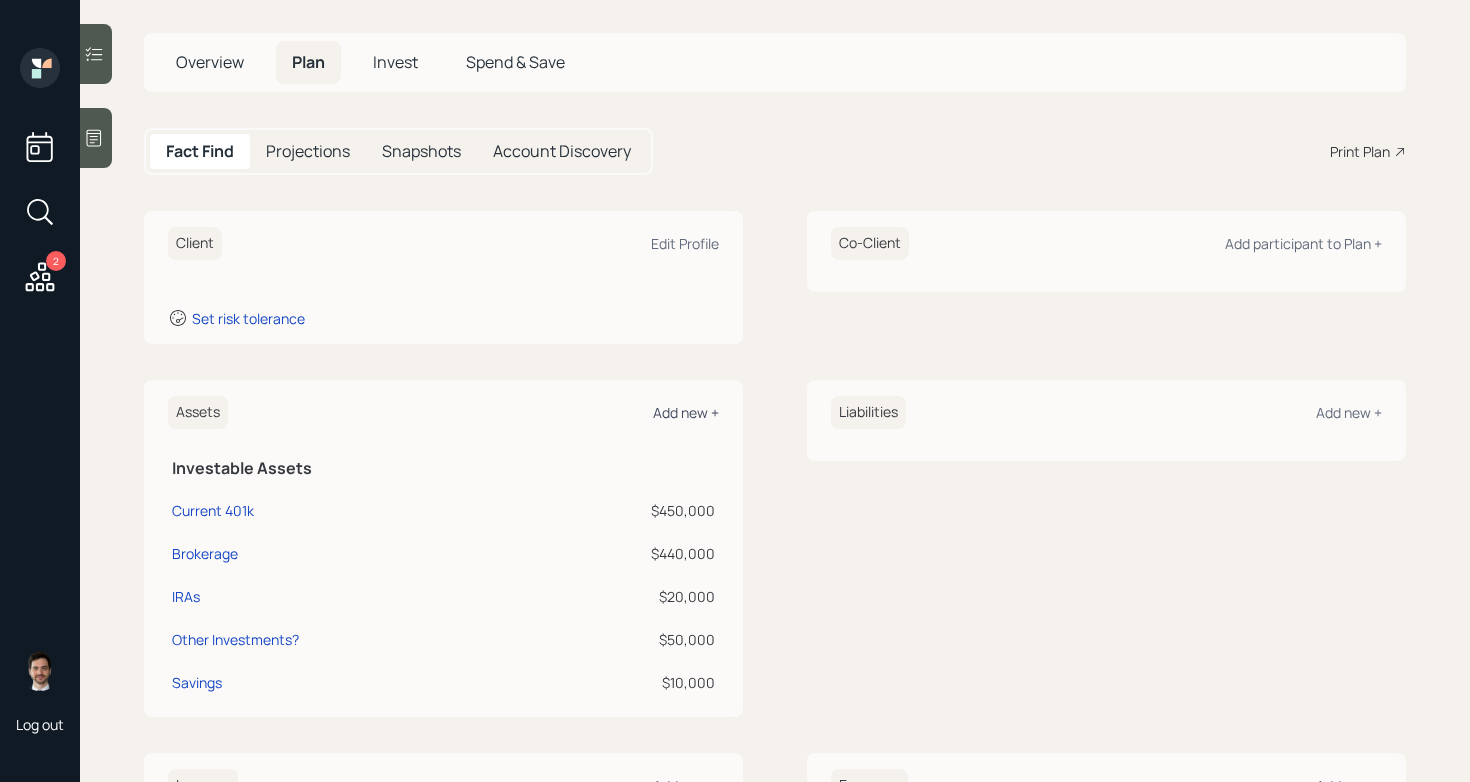 click on "Add new +" at bounding box center [686, 412] 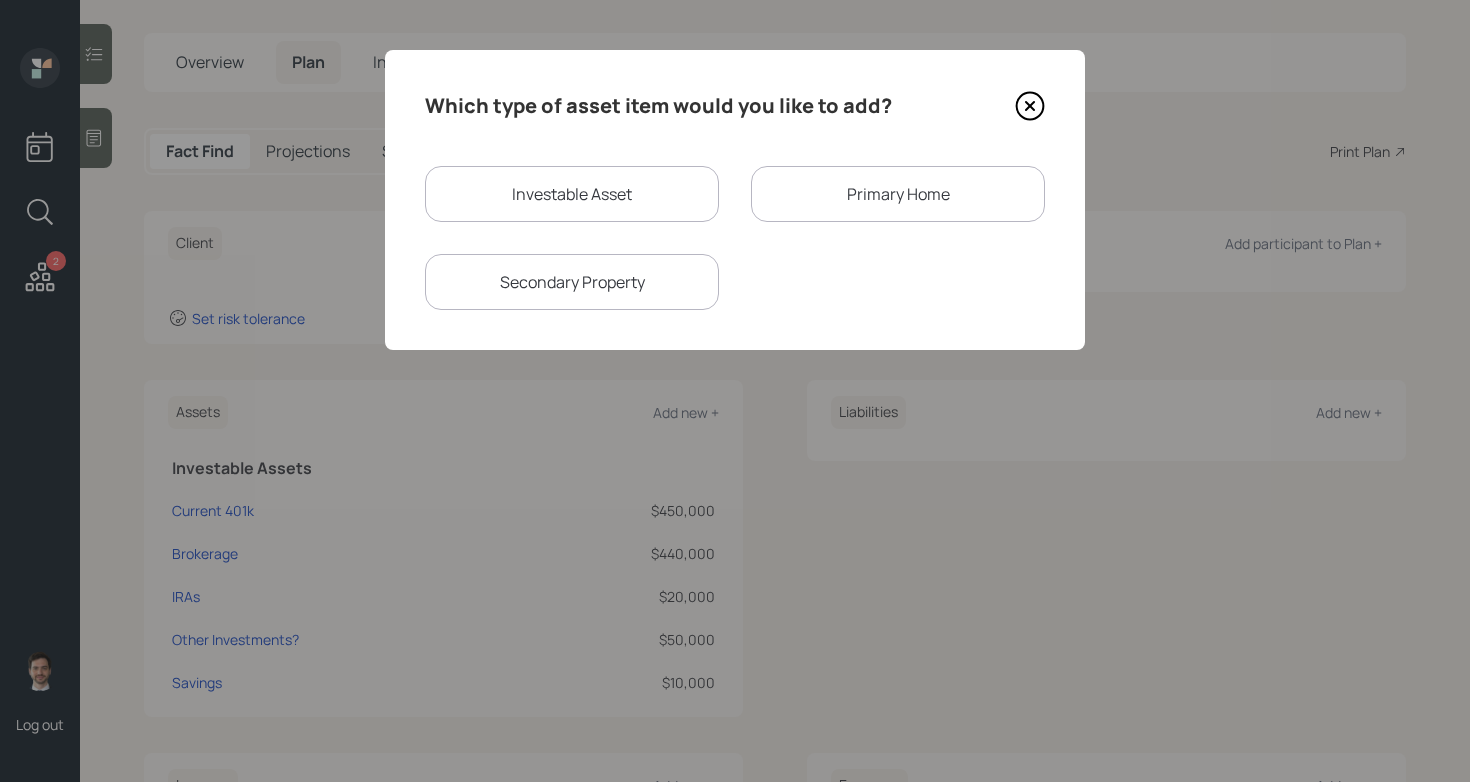 click on "Primary Home" at bounding box center (898, 194) 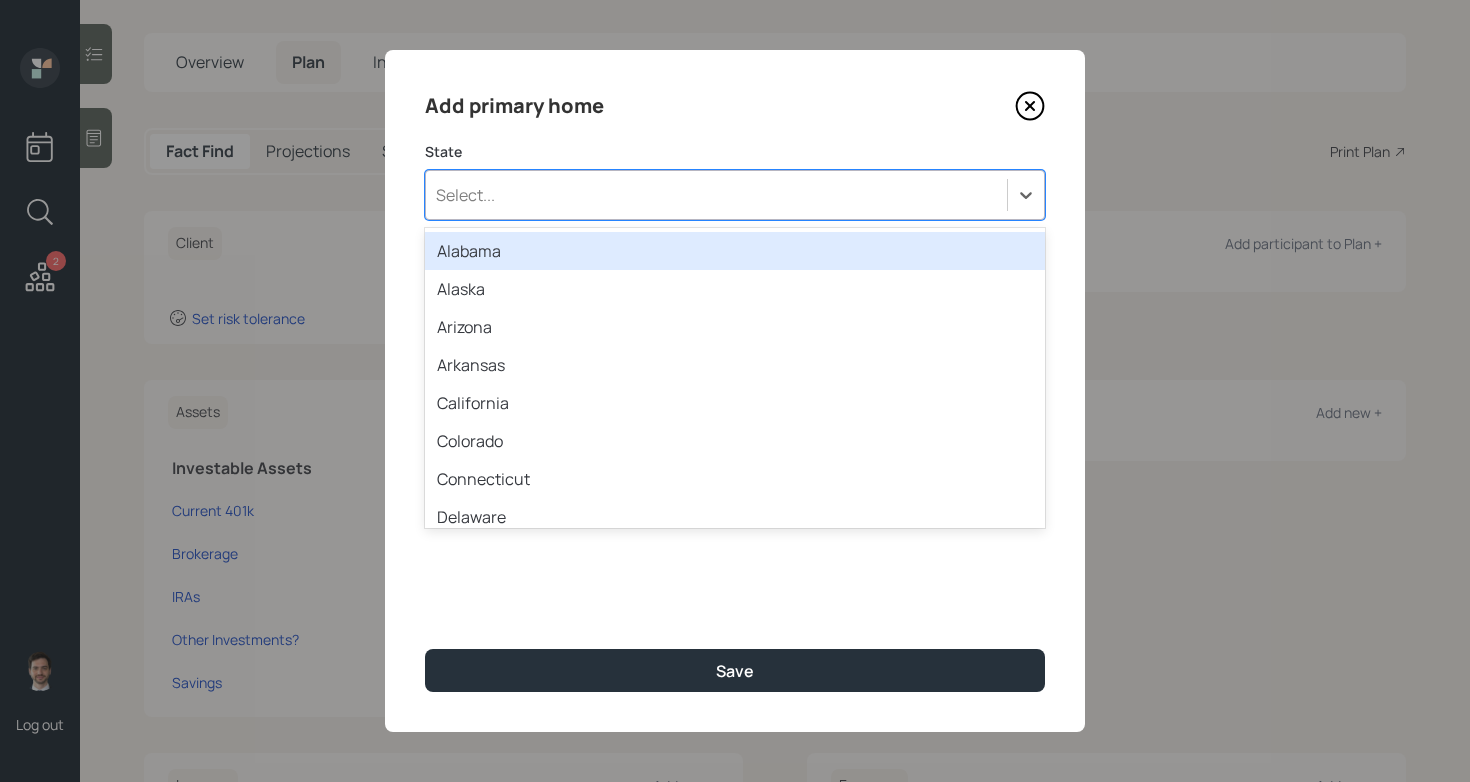 click on "Select..." at bounding box center [716, 195] 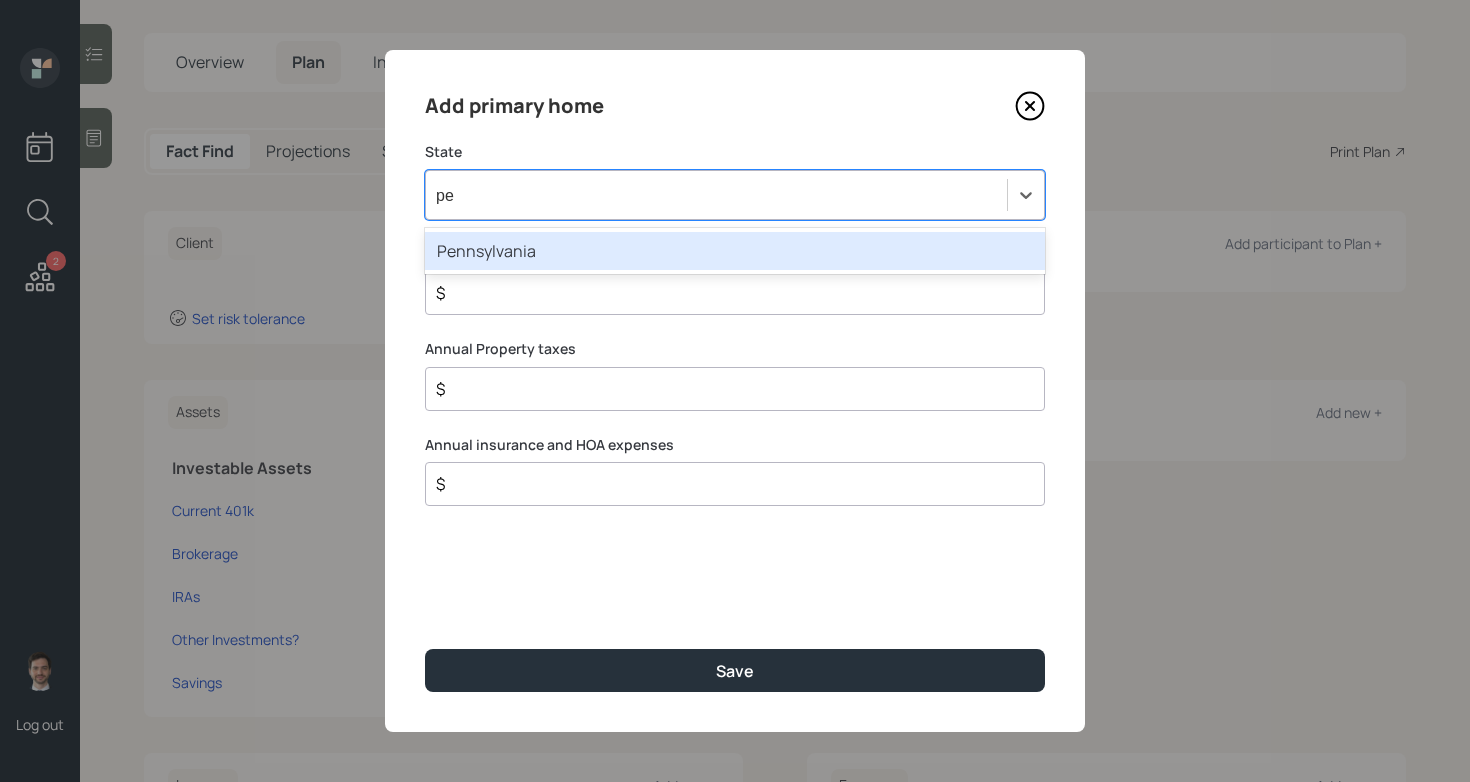 type on "pen" 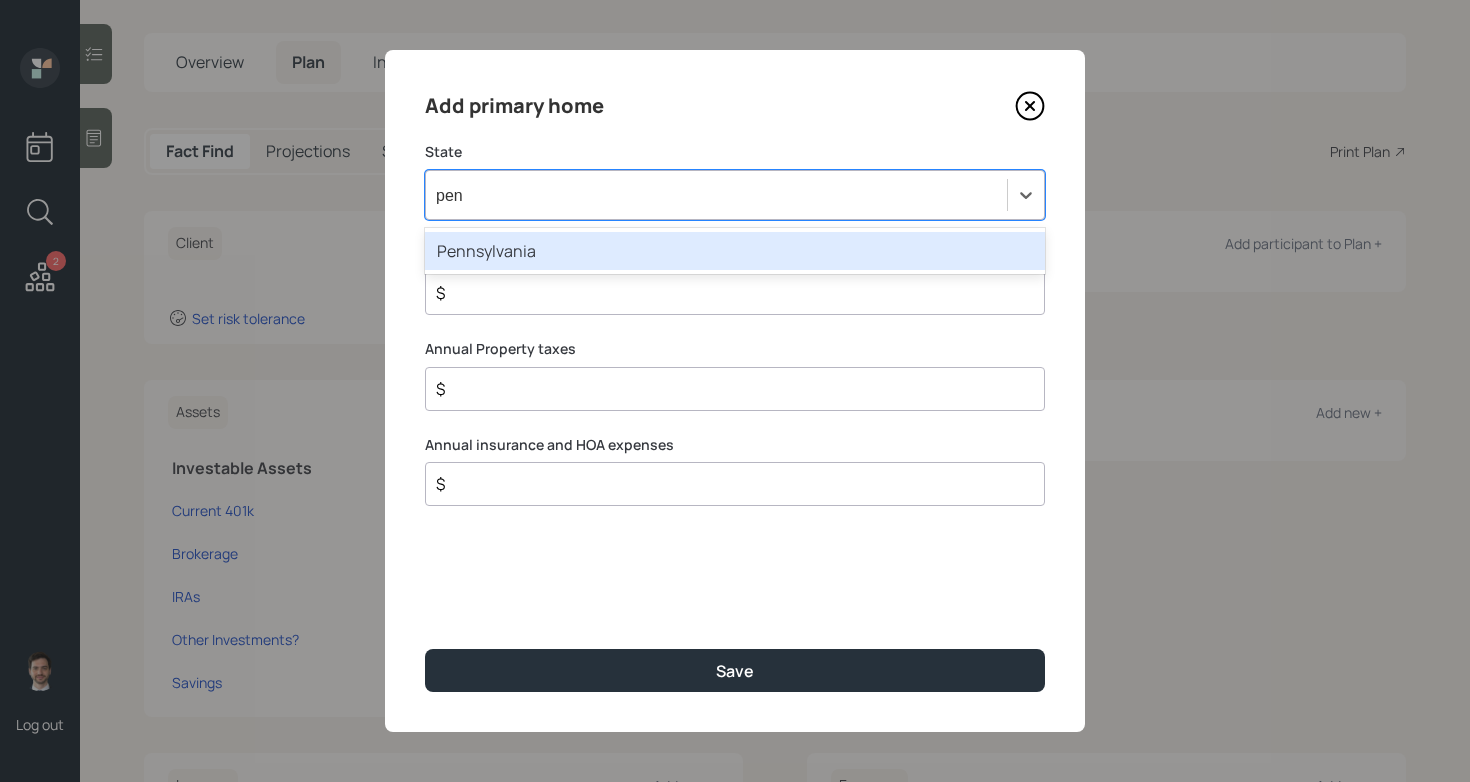 type 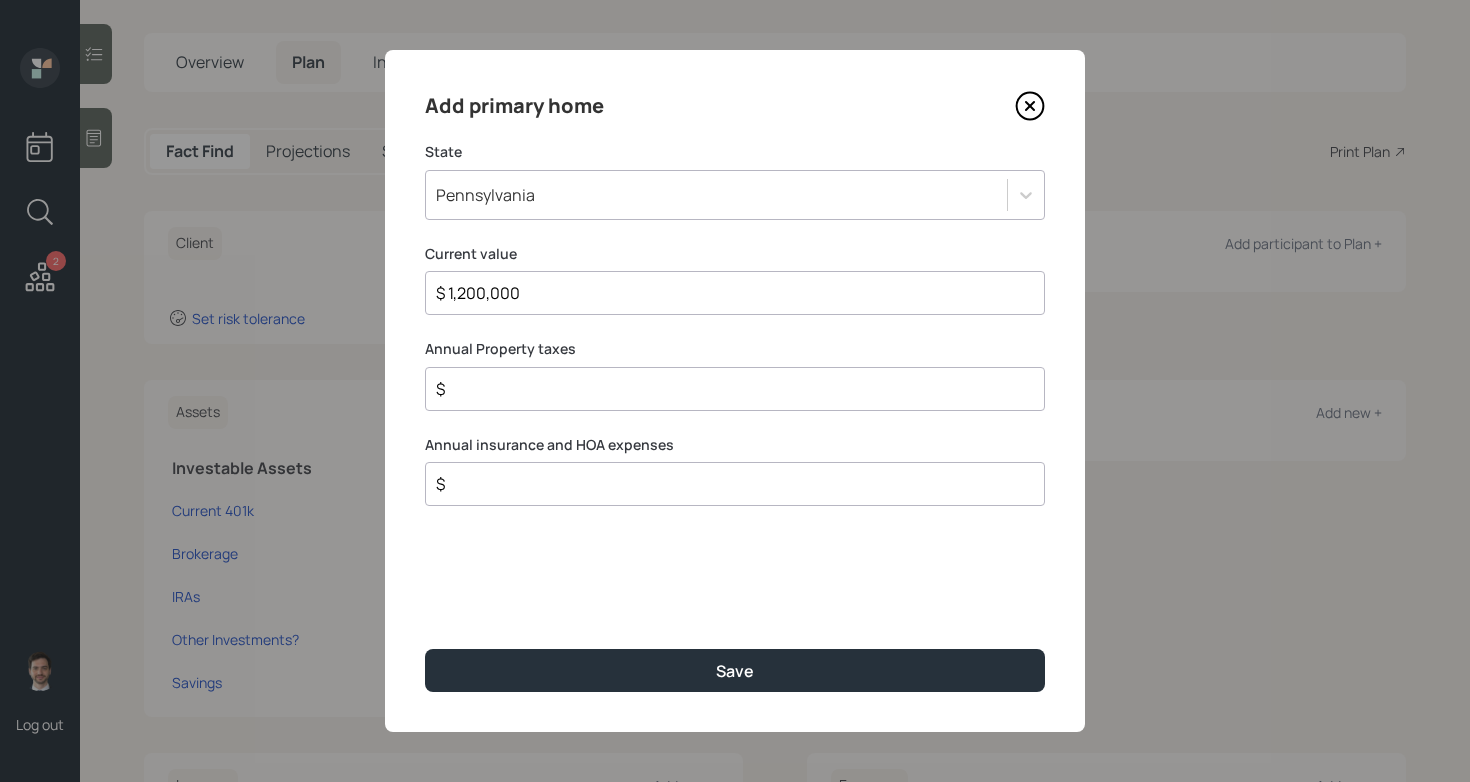 type on "$ 1,200,000" 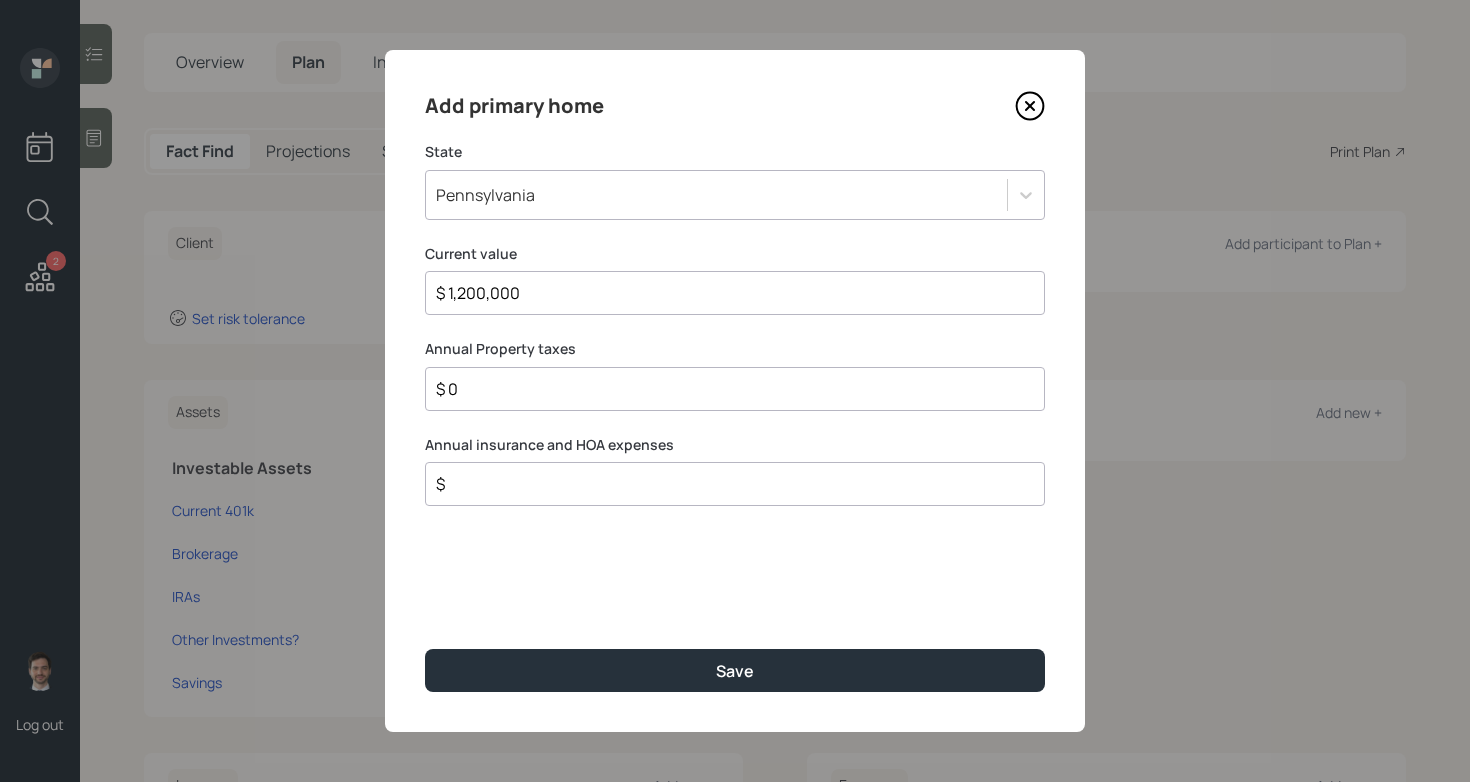 type on "$ 0" 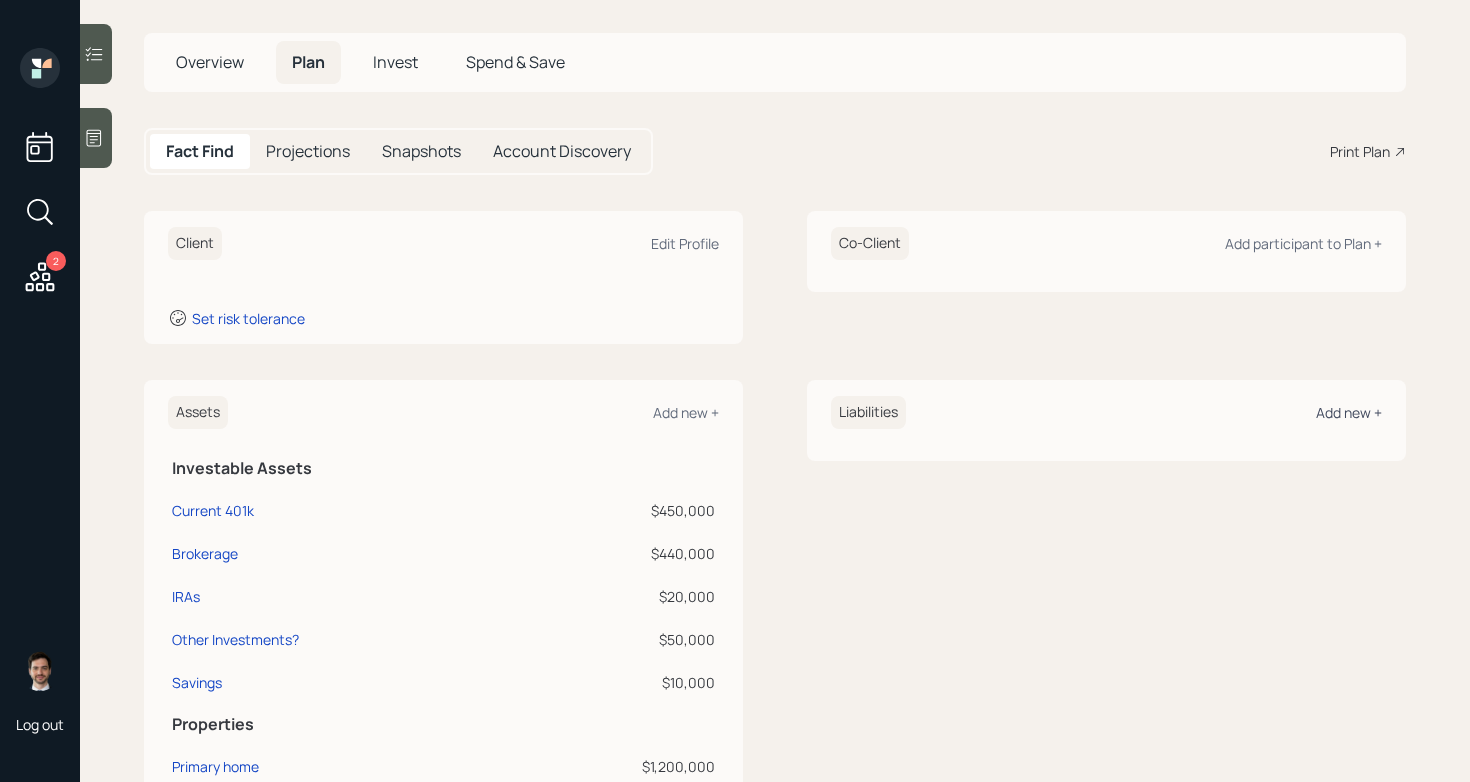 click on "Add new +" at bounding box center (1349, 412) 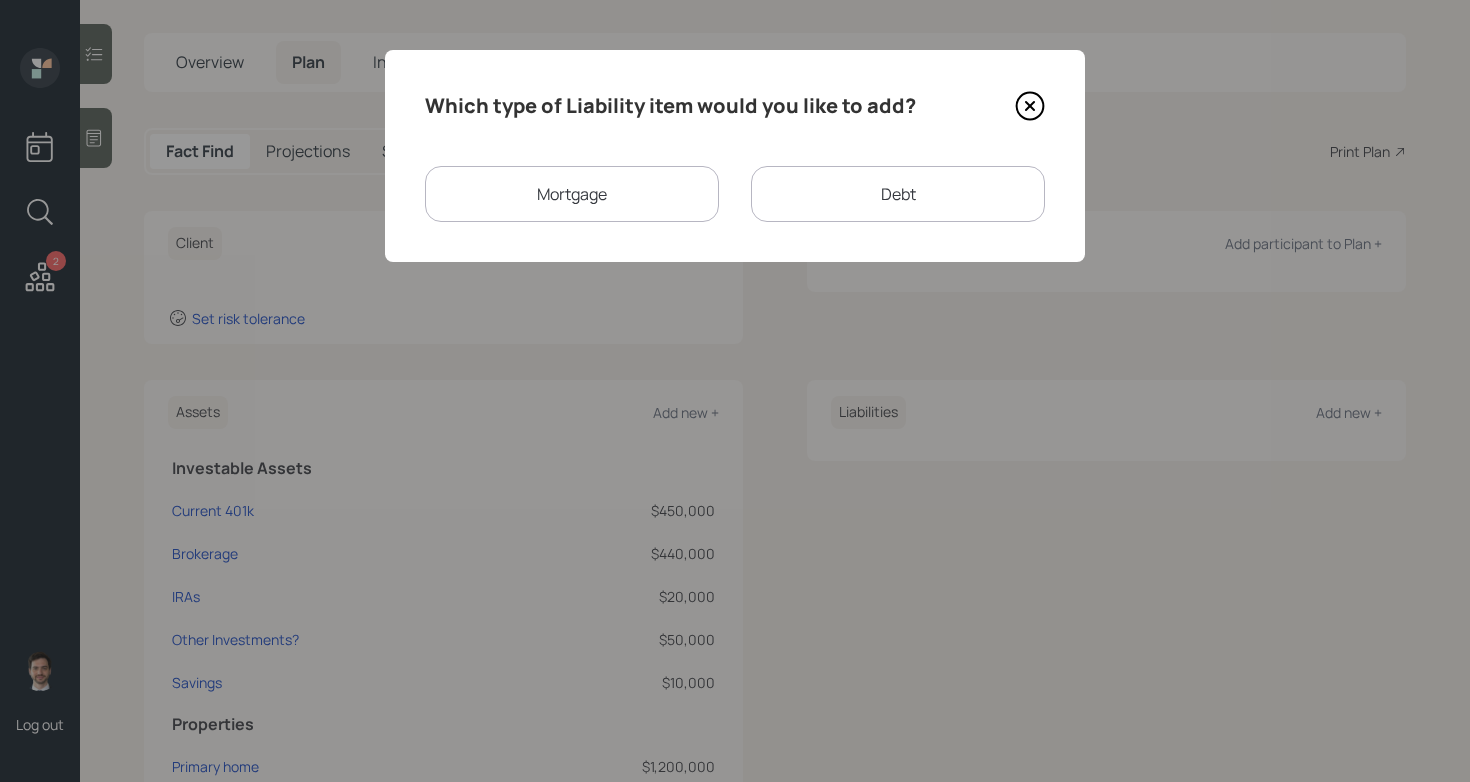 click on "Mortgage" at bounding box center [572, 194] 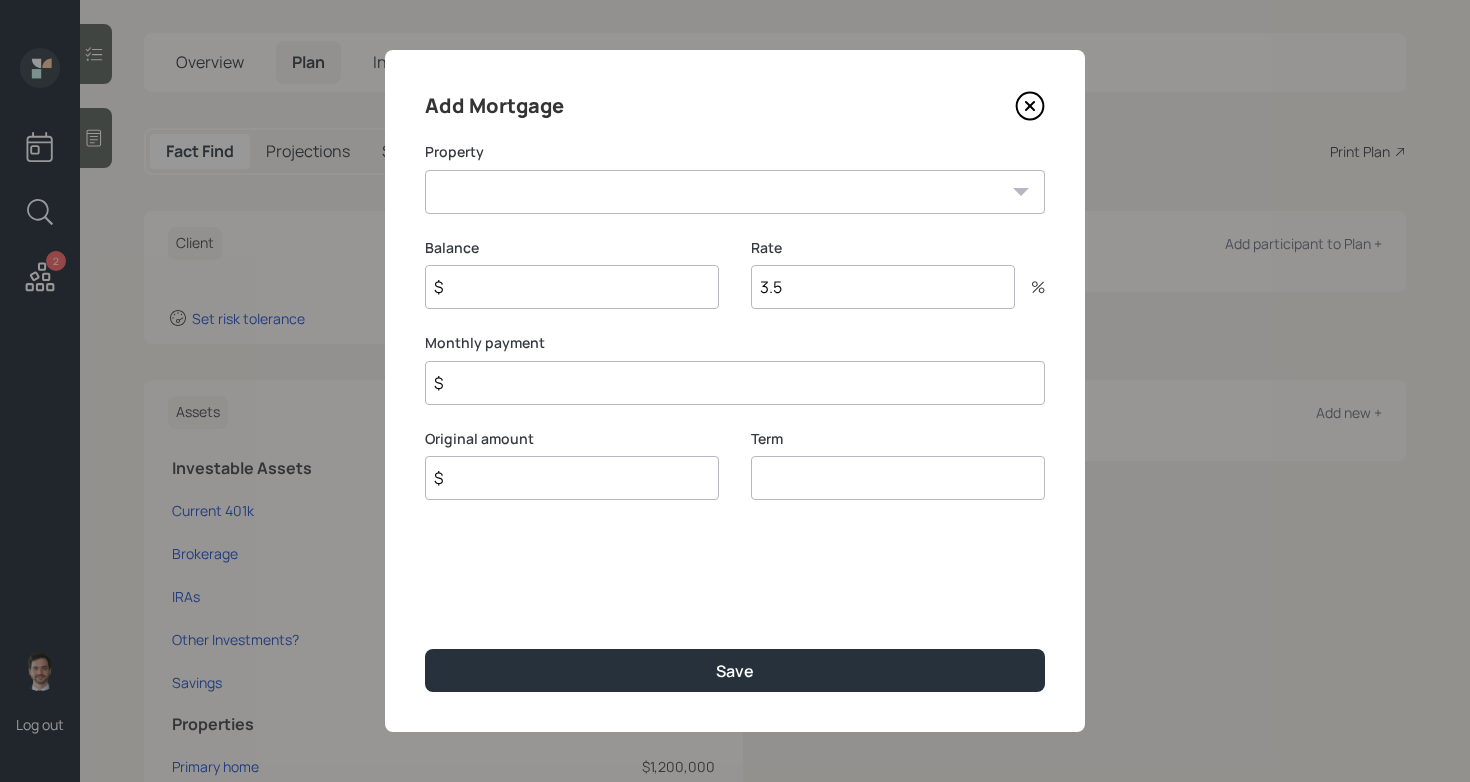 click on "[STATE] Primary home" at bounding box center [735, 192] 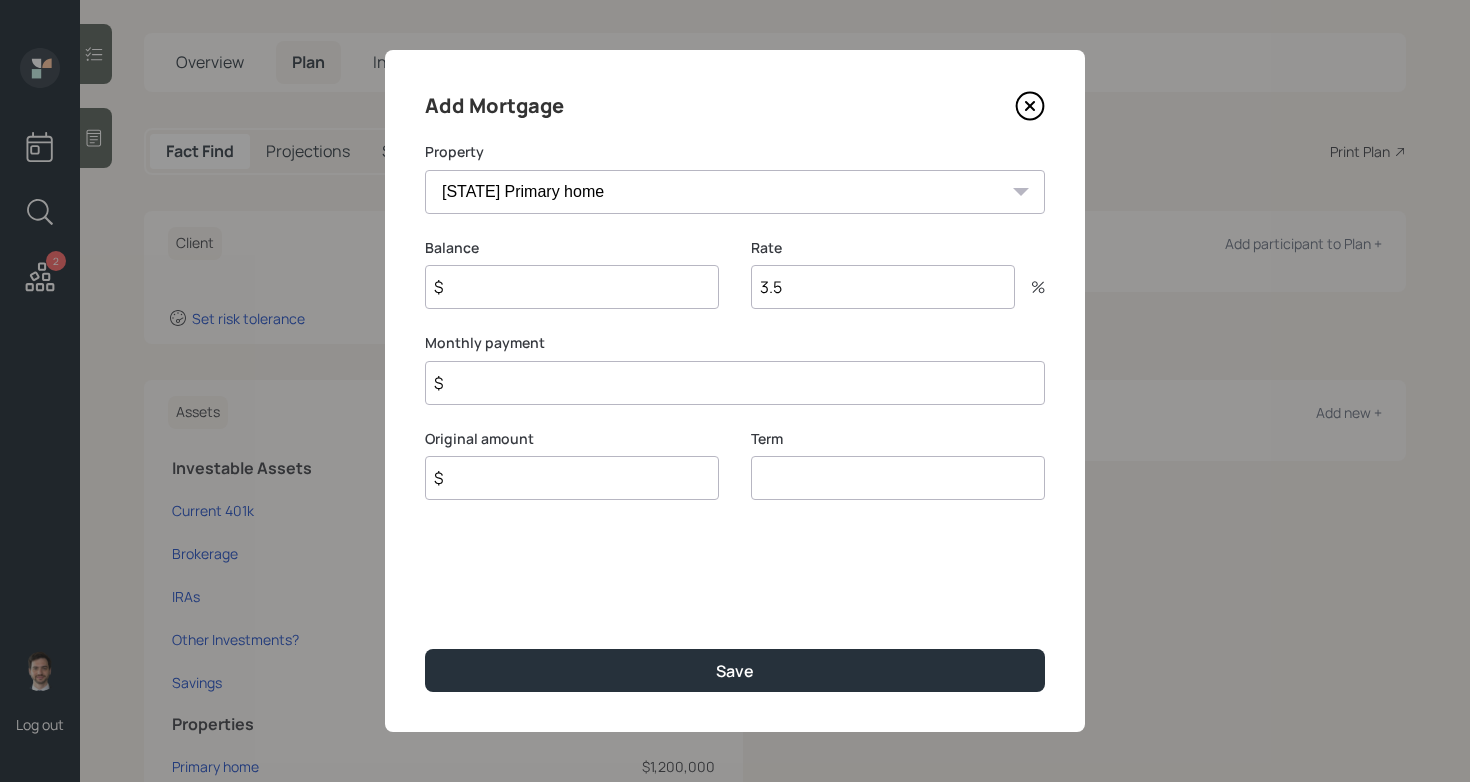 click on "$" at bounding box center [572, 287] 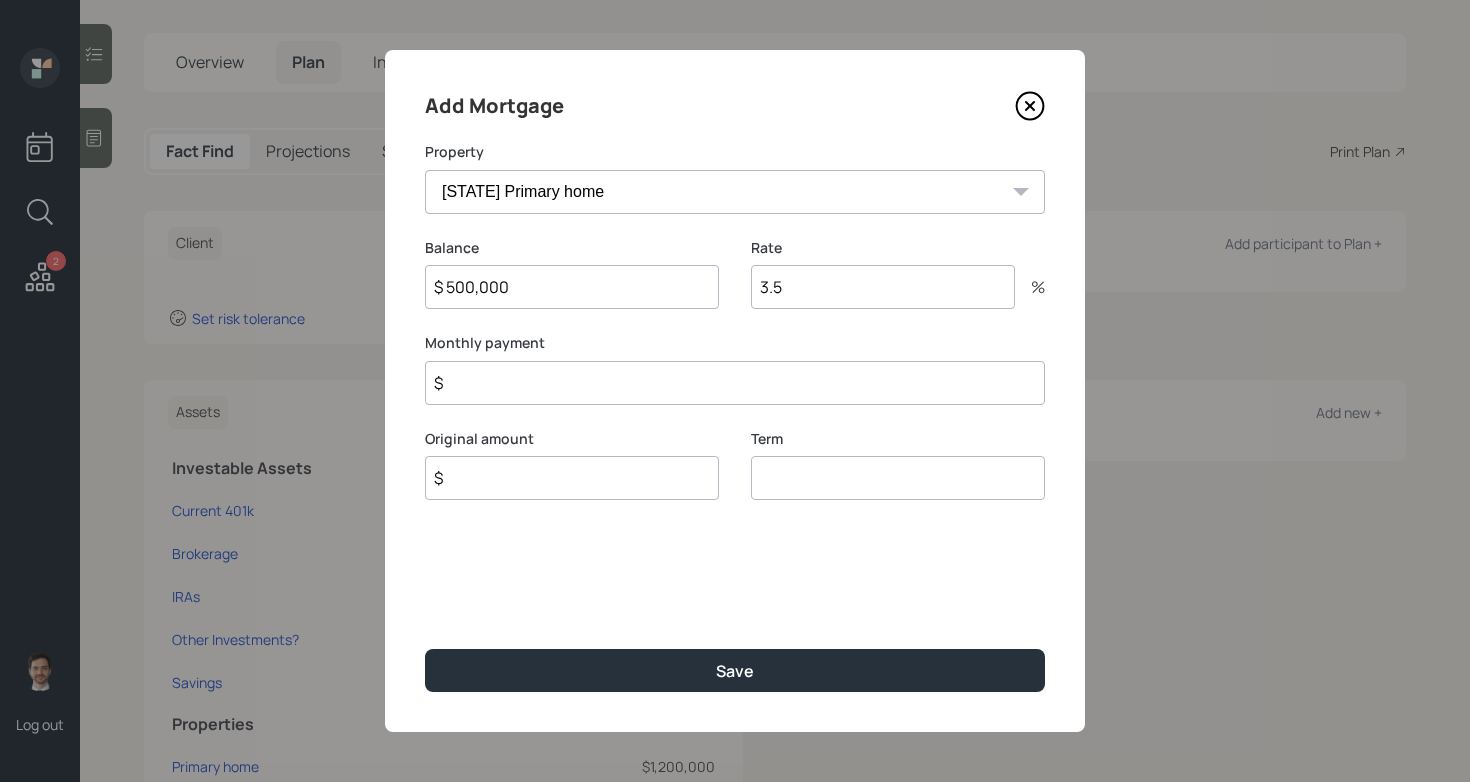 type on "$ 500,000" 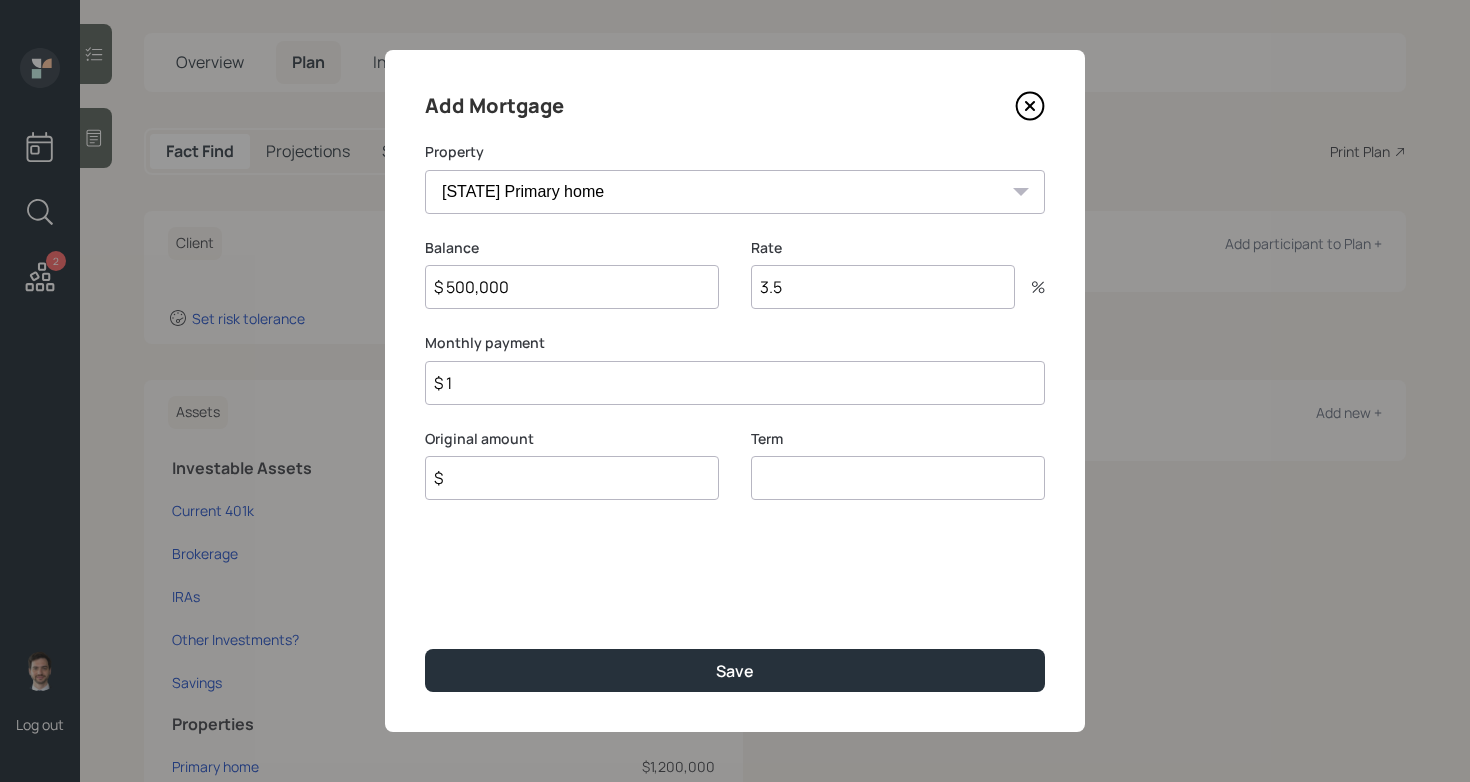 type on "$ 1" 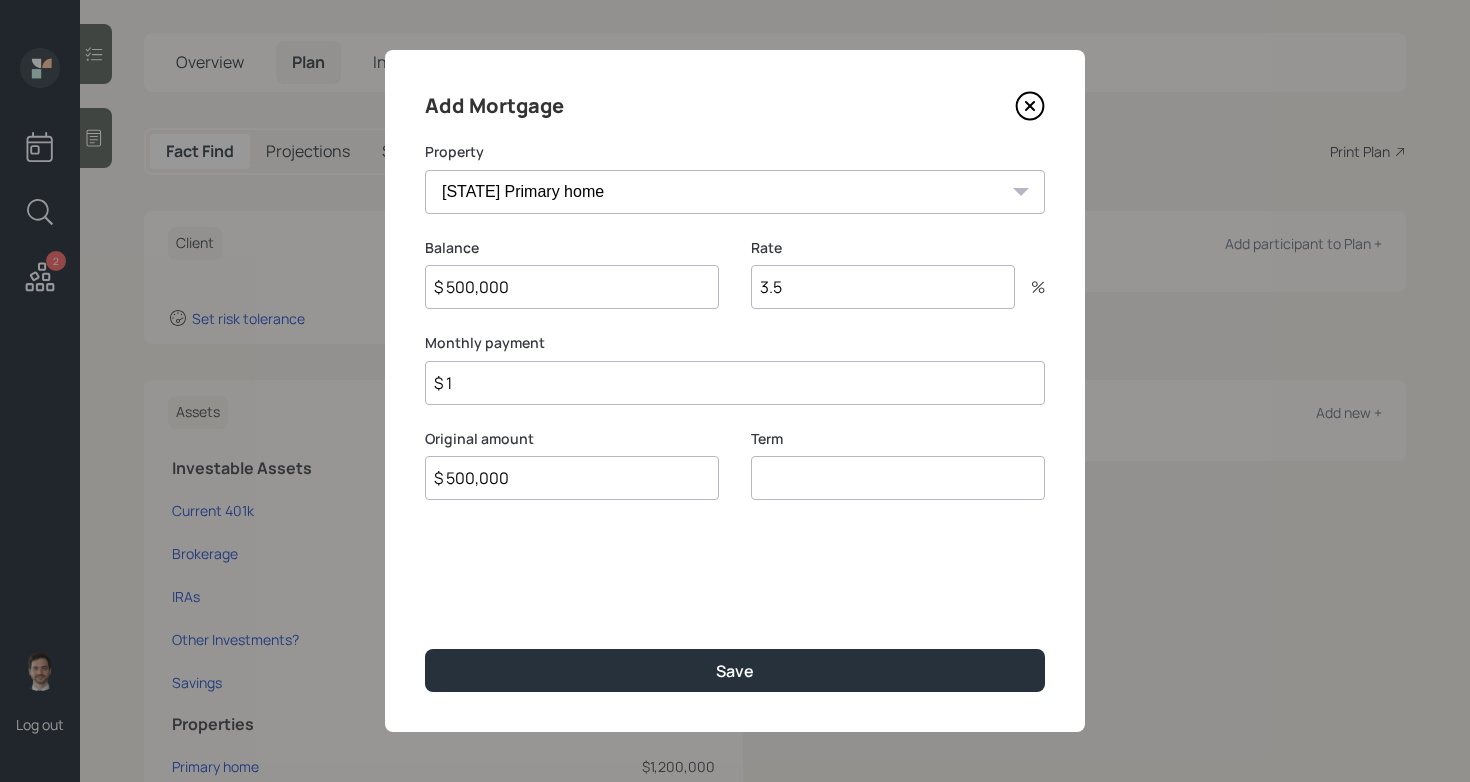 type on "$ 500,000" 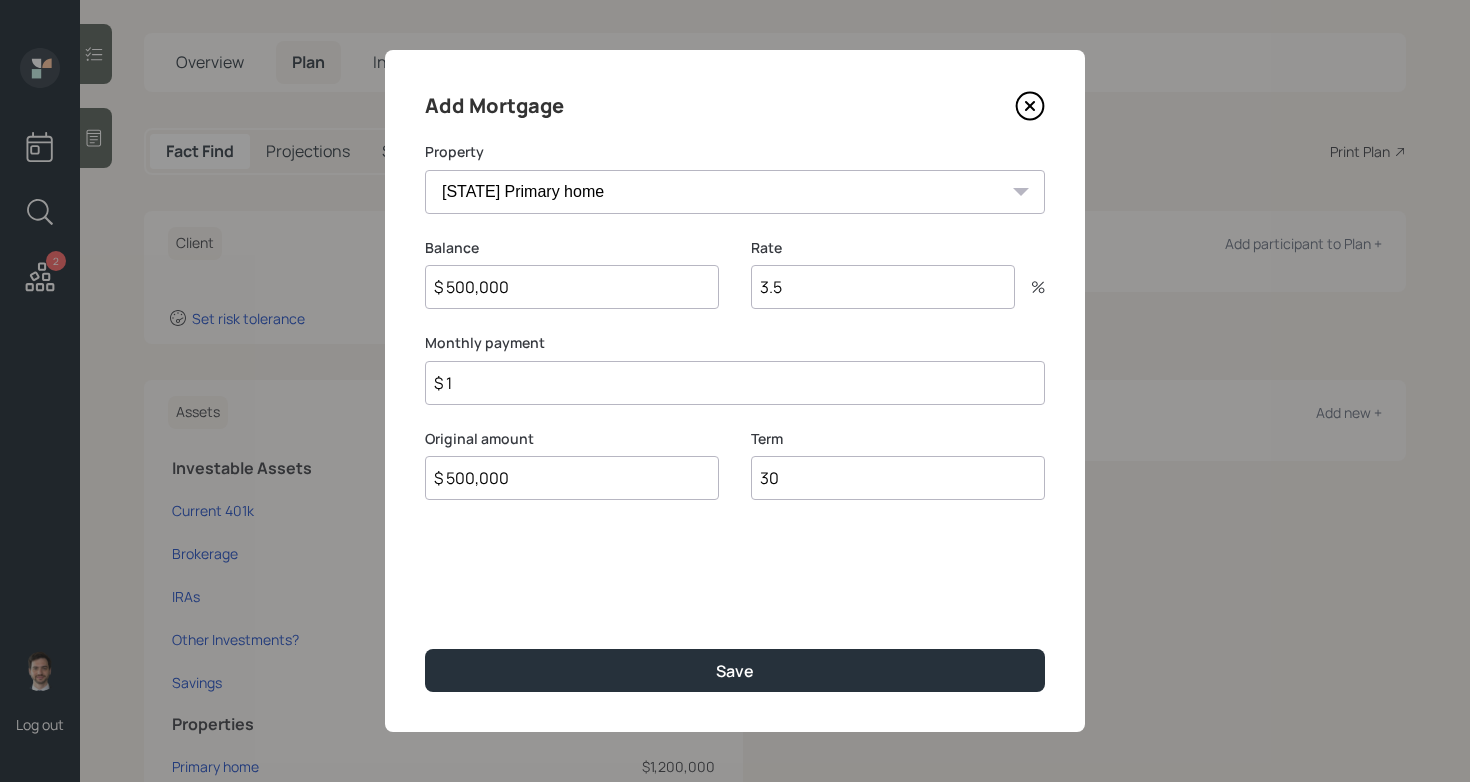 type on "30" 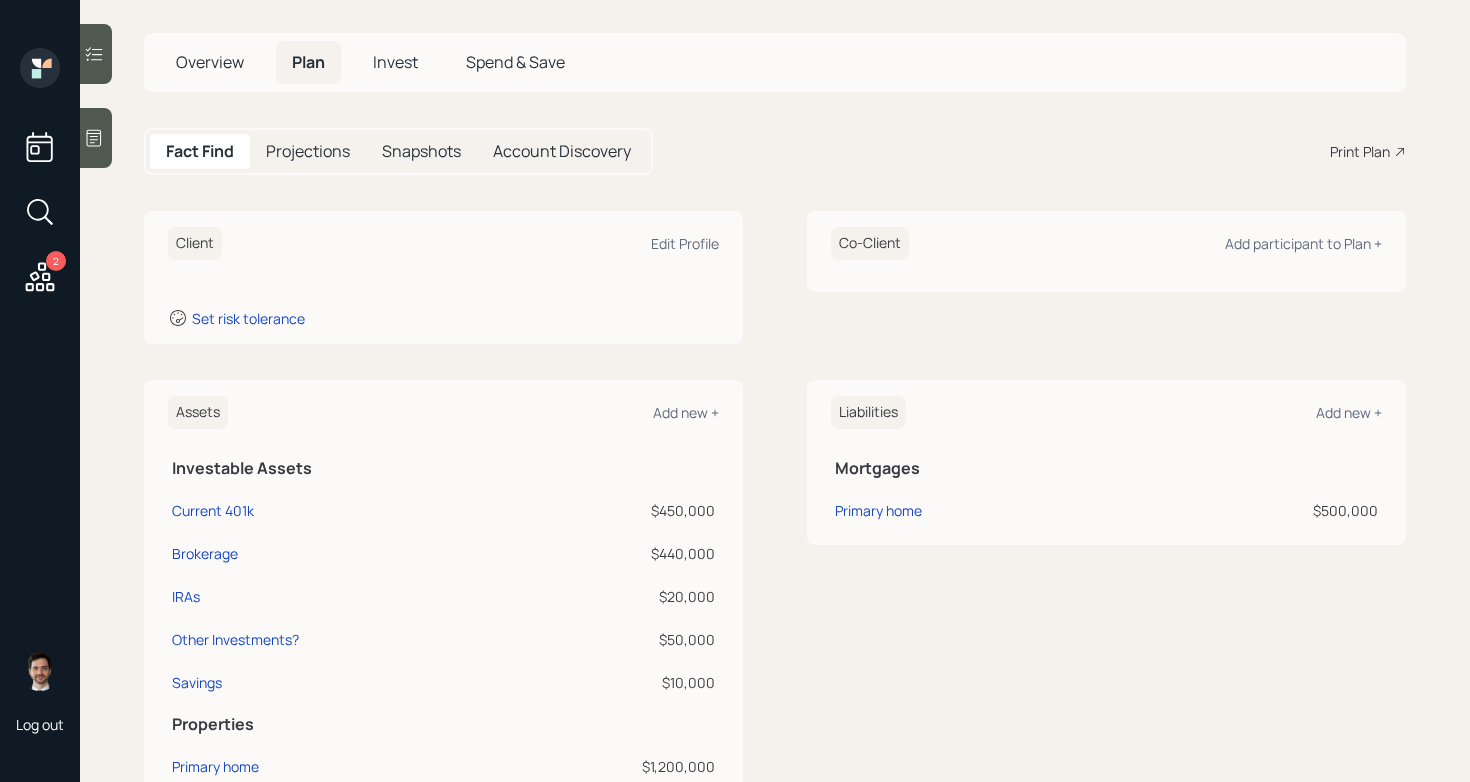 click 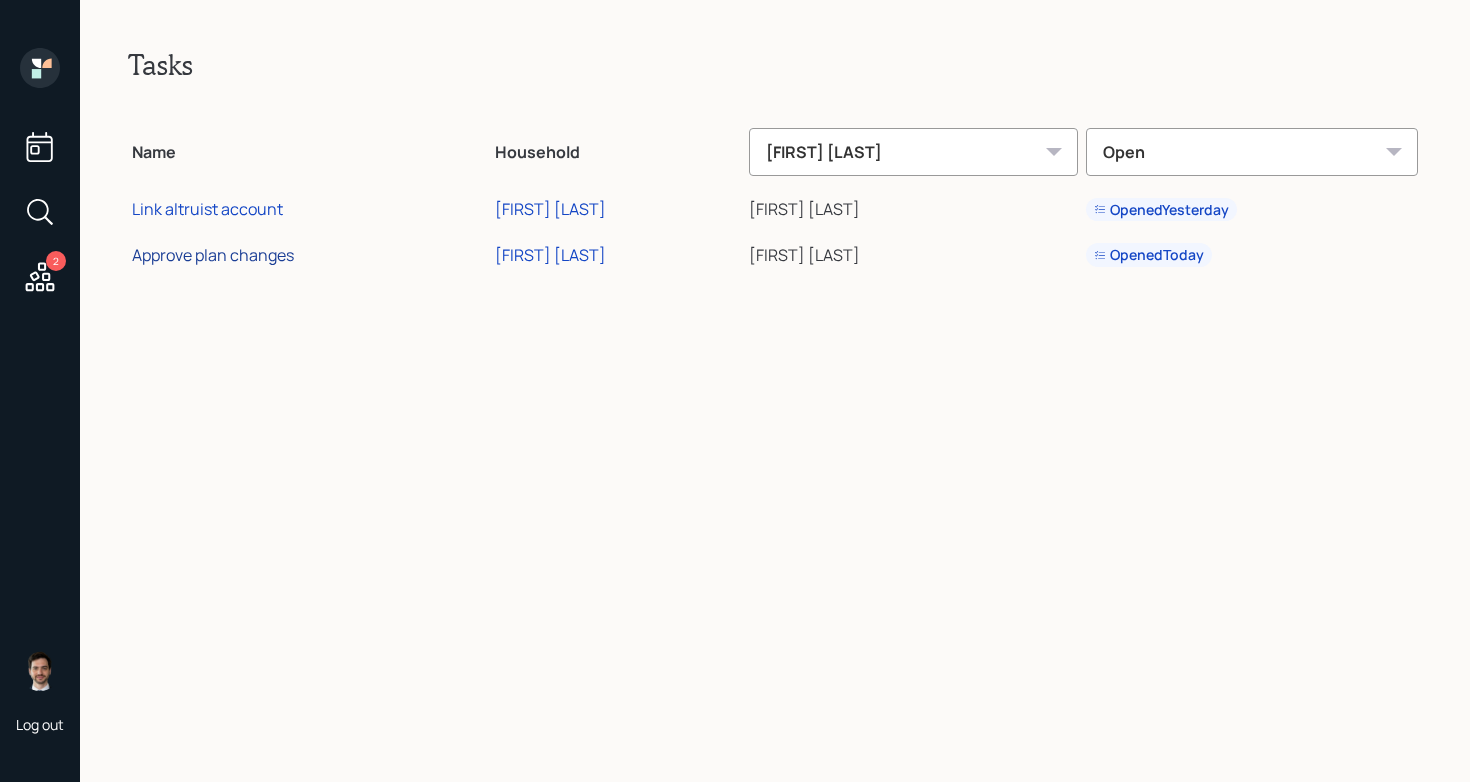 click on "Approve plan changes" at bounding box center [213, 255] 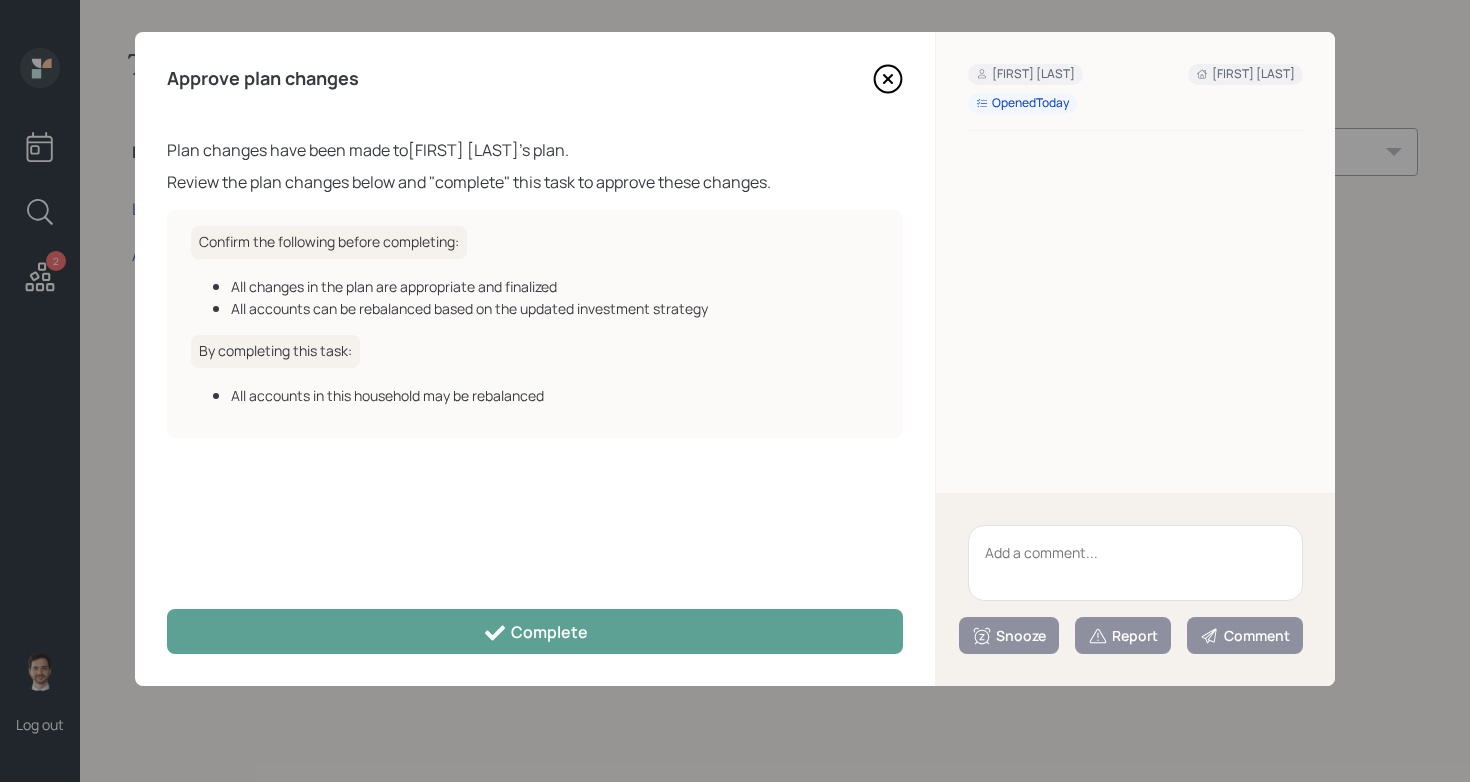 click 